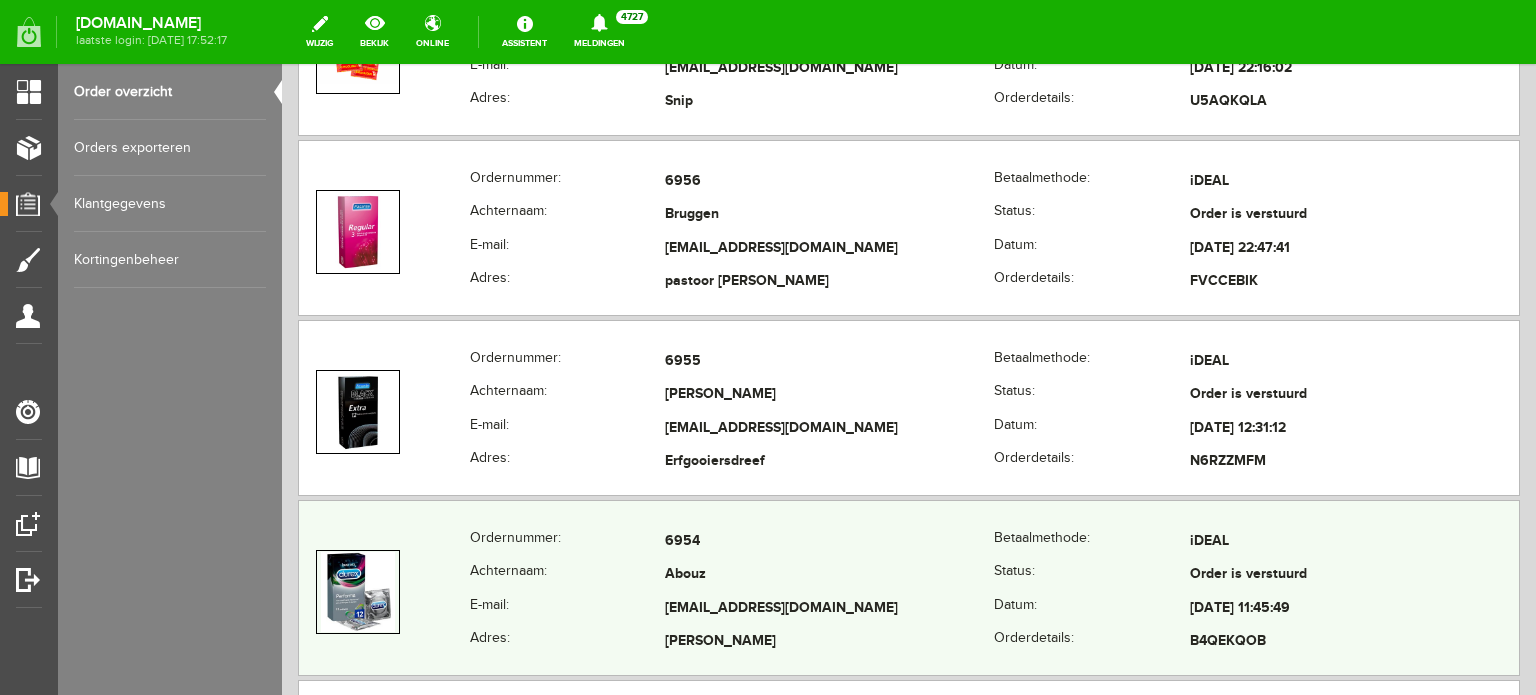 scroll, scrollTop: 1100, scrollLeft: 0, axis: vertical 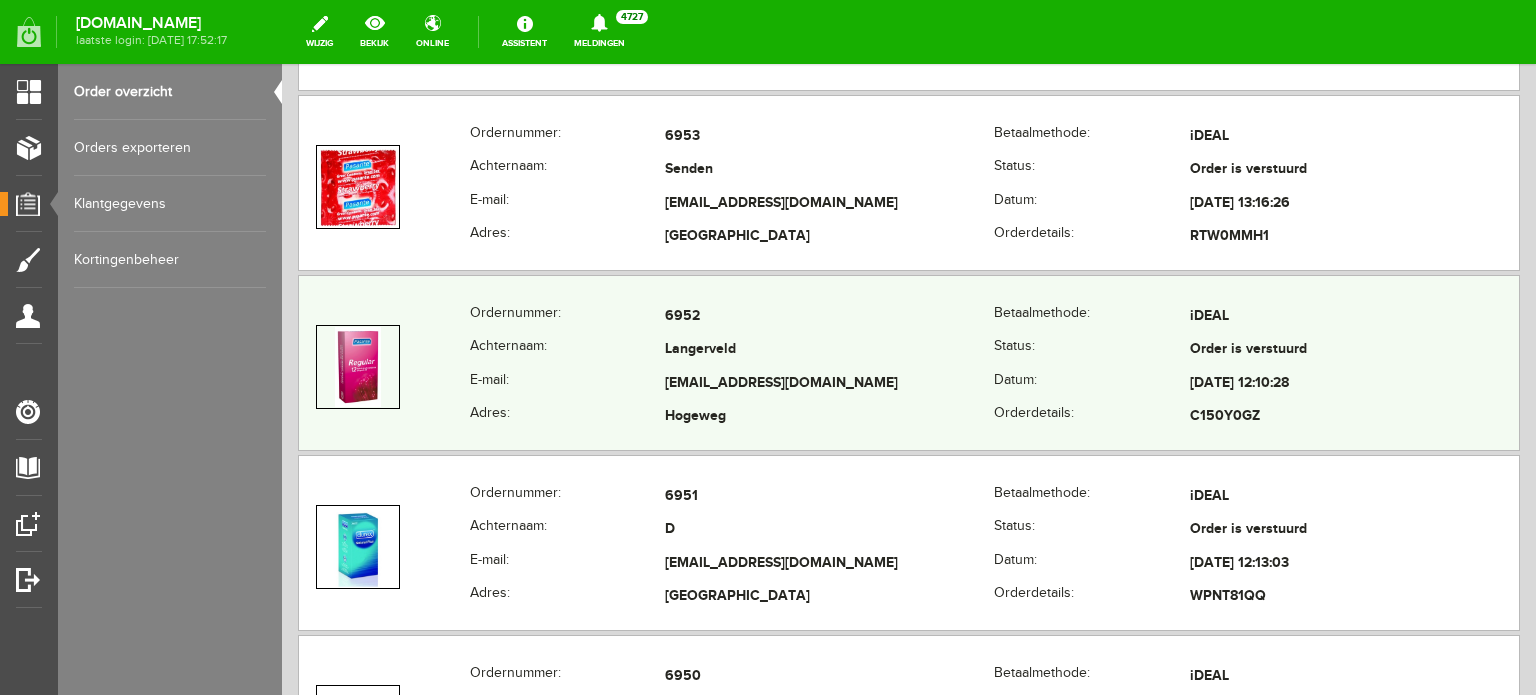 click on "[EMAIL_ADDRESS][DOMAIN_NAME]" at bounding box center (829, 384) 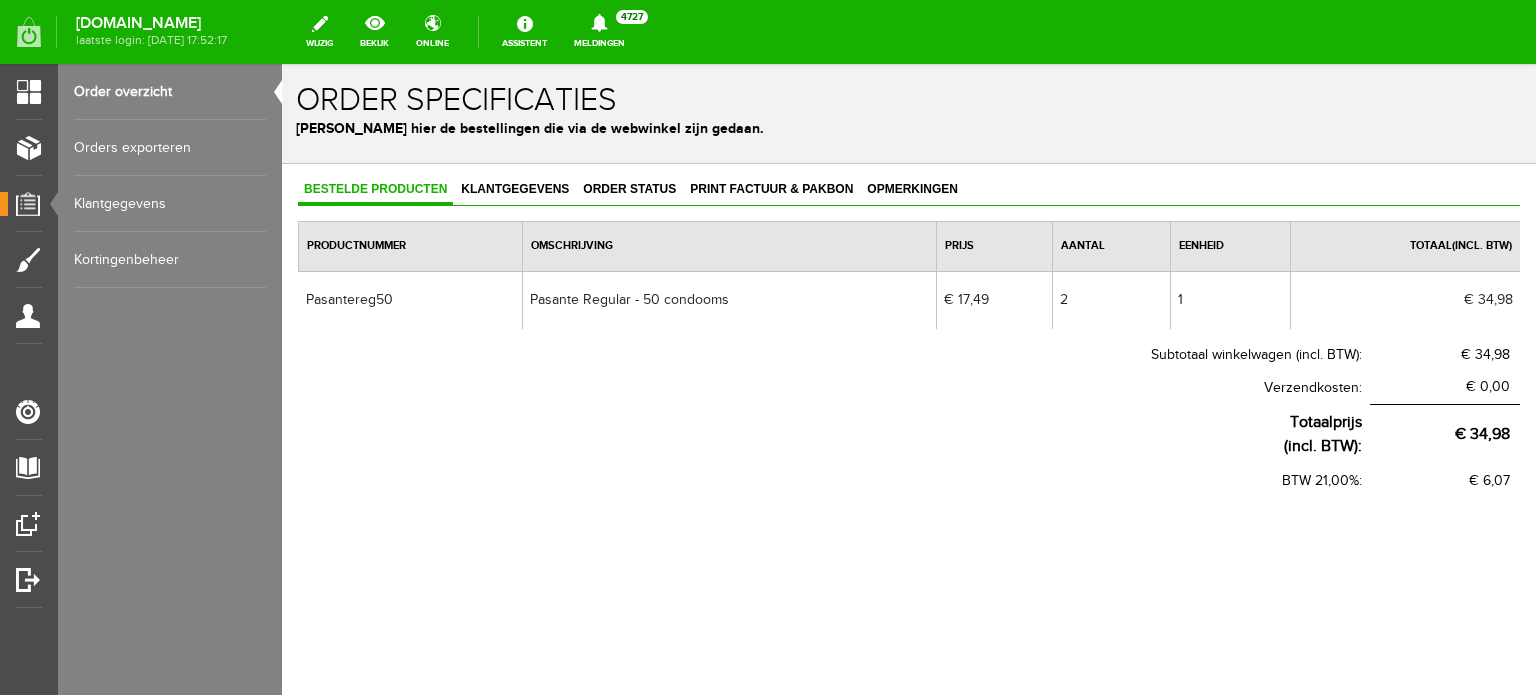 scroll, scrollTop: 0, scrollLeft: 0, axis: both 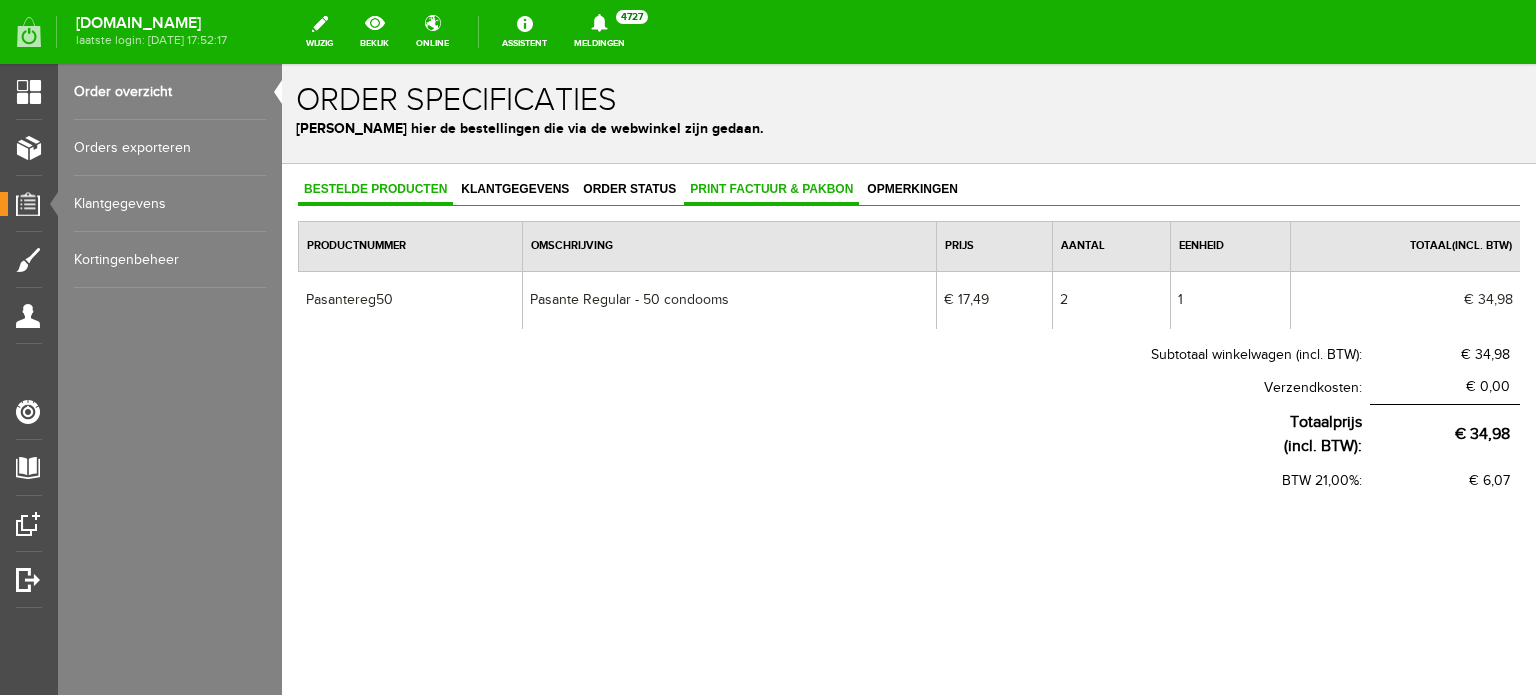 click on "Print factuur & pakbon" at bounding box center [771, 189] 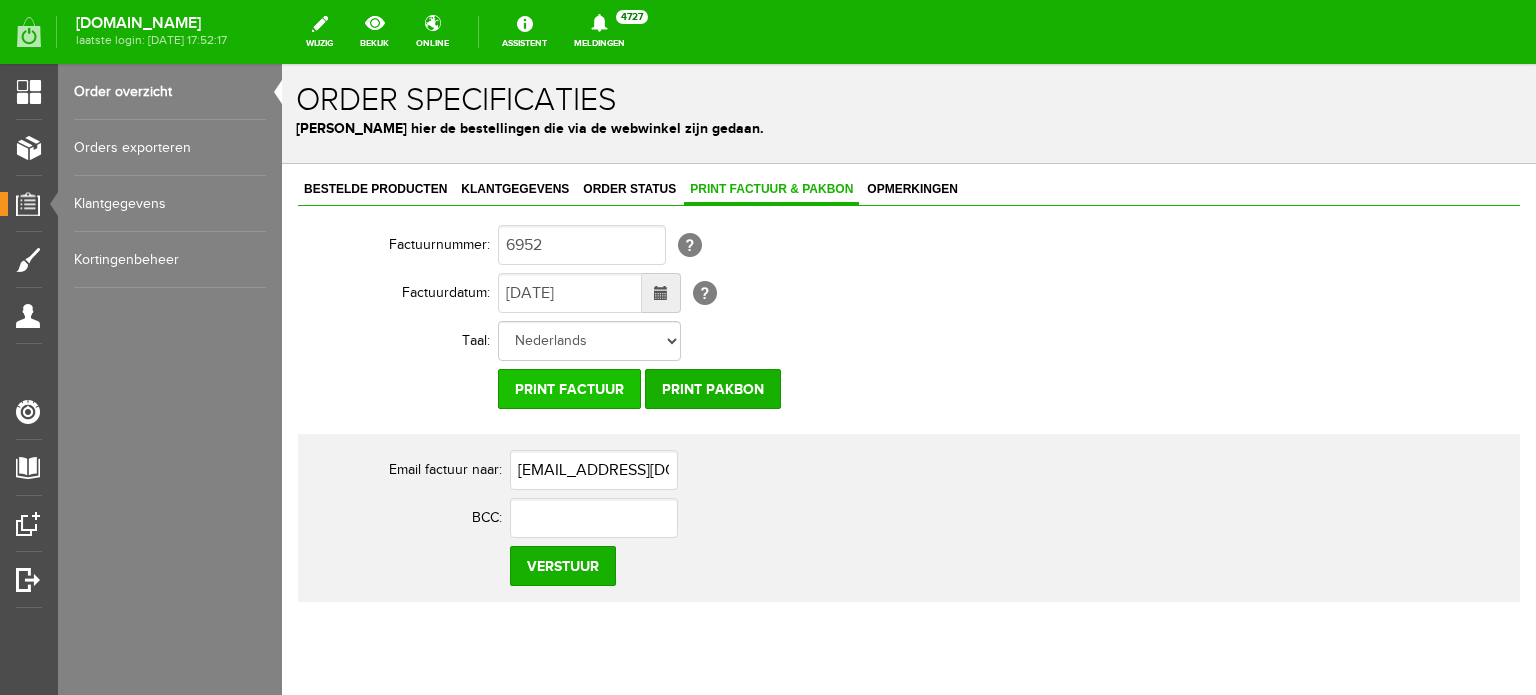 click on "Print factuur" at bounding box center (569, 389) 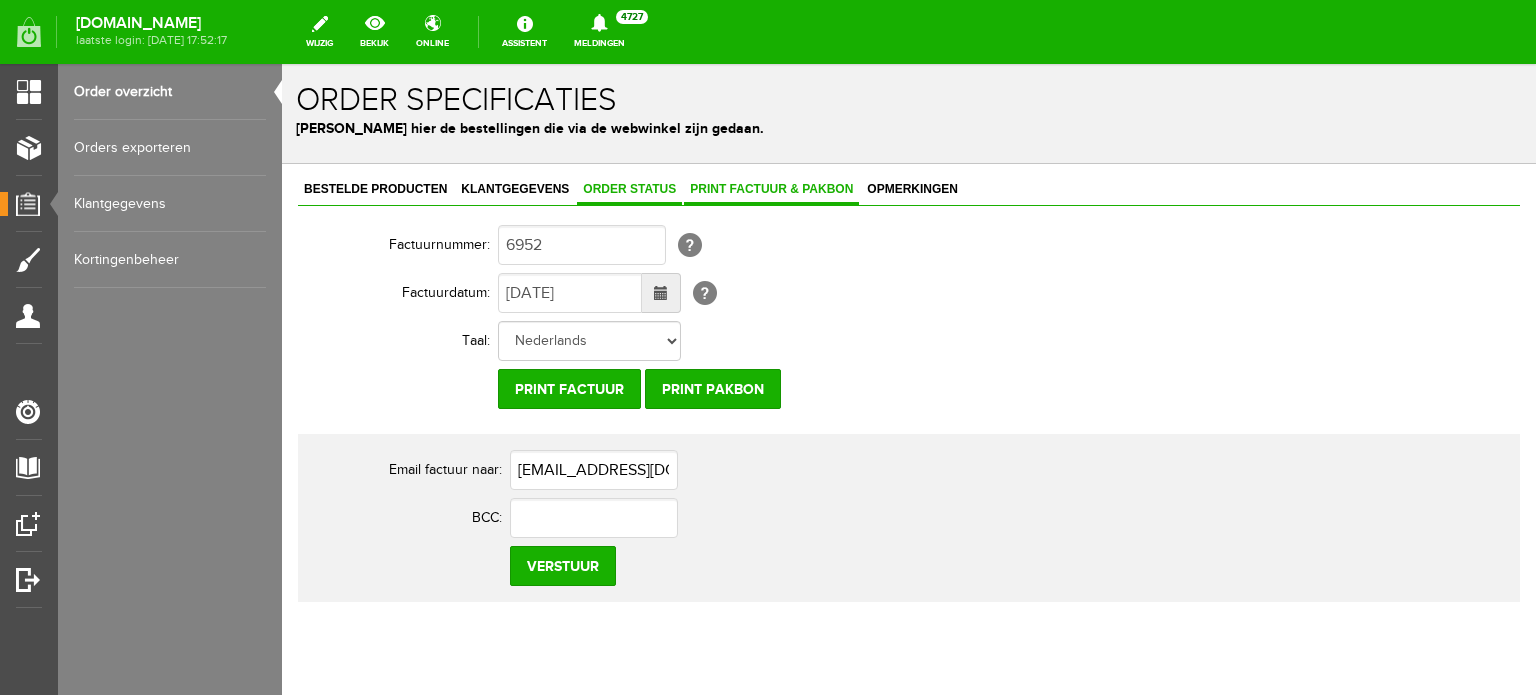 click on "Order status" at bounding box center (629, 189) 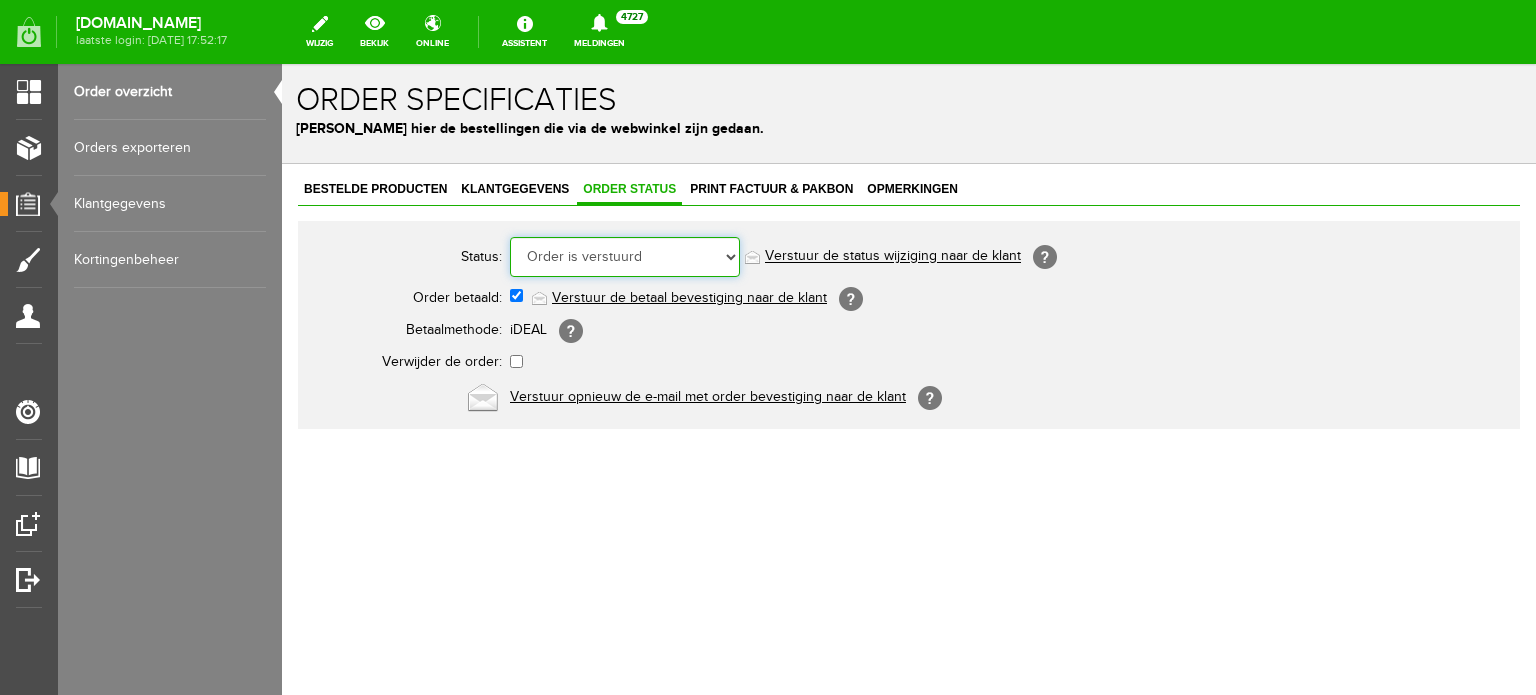 click on "Order niet afgerond
Nieuw
Order in behandeling
Wacht op leverancier
Wacht op betaling
Order is verstuurd
Order is geleverd
Order is geannuleerd
Betaald bedrag is niet correct
Order is geleverd bij de buren
Order gereed om op te halen
Reserveringen
Klaar voor verzending
Retour order" at bounding box center [625, 257] 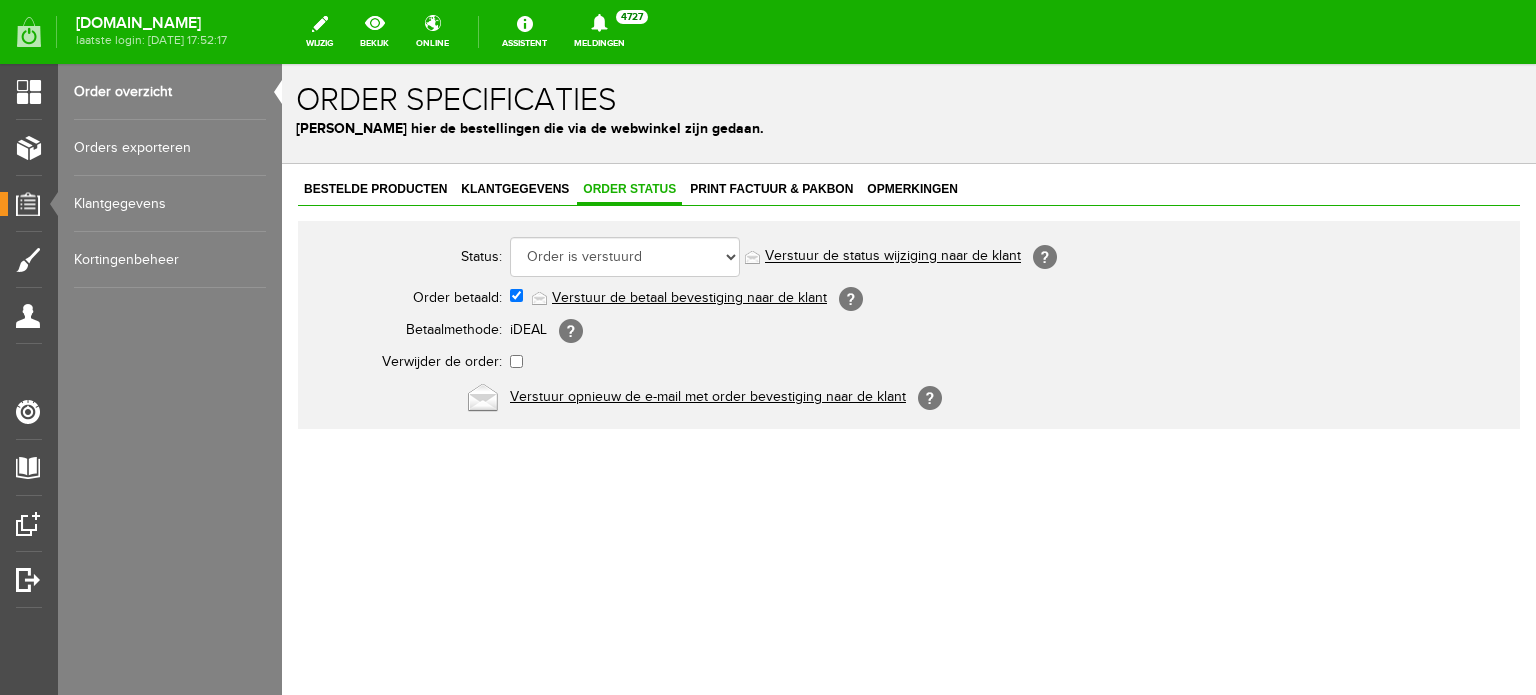 click on "Status:" at bounding box center (410, 257) 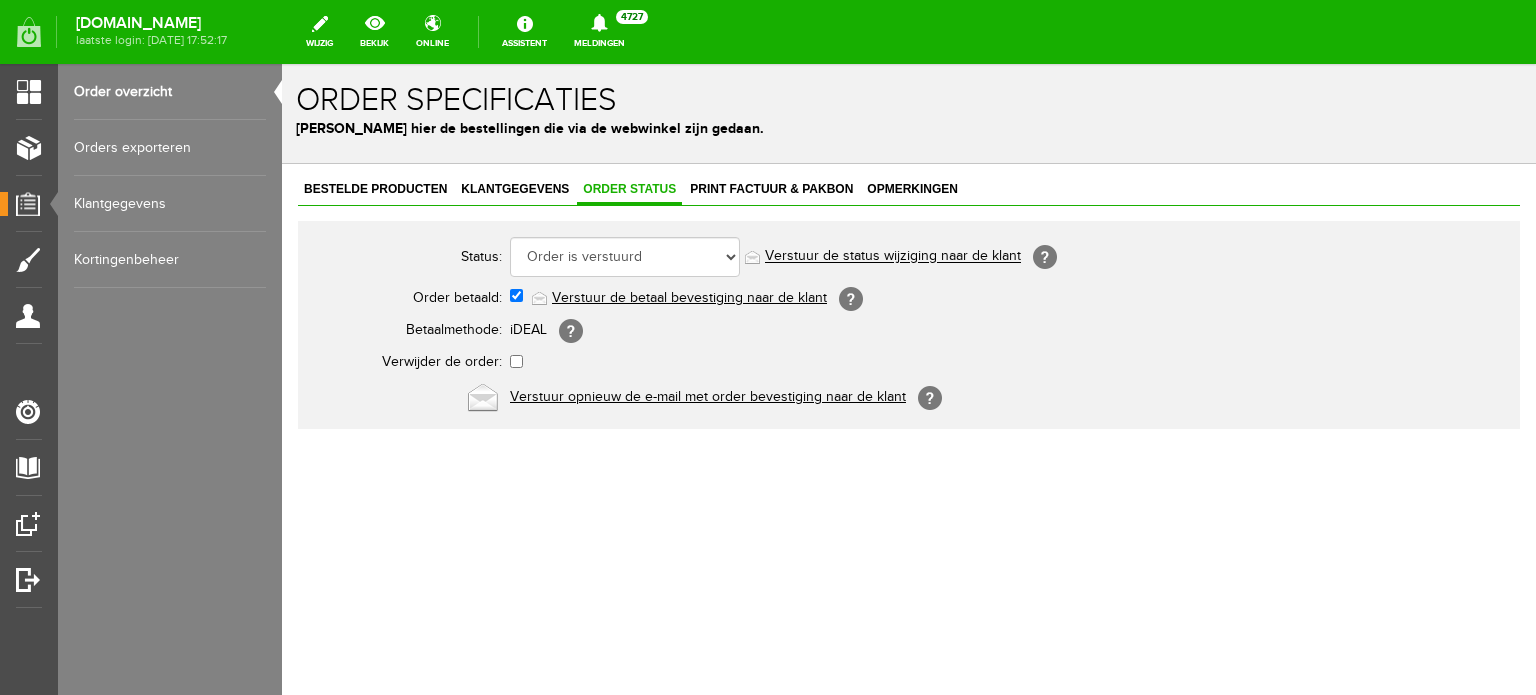 click on "Order overzicht" at bounding box center [170, 92] 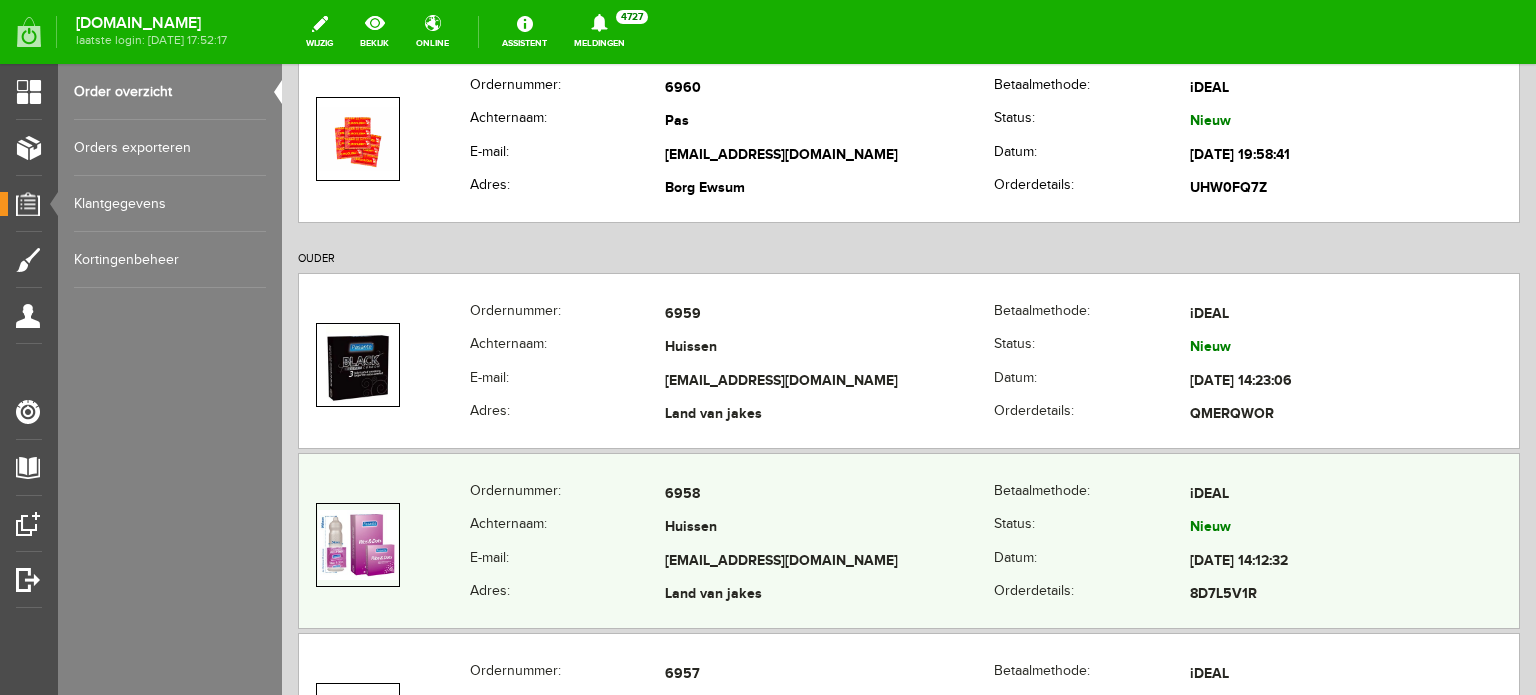 scroll, scrollTop: 600, scrollLeft: 0, axis: vertical 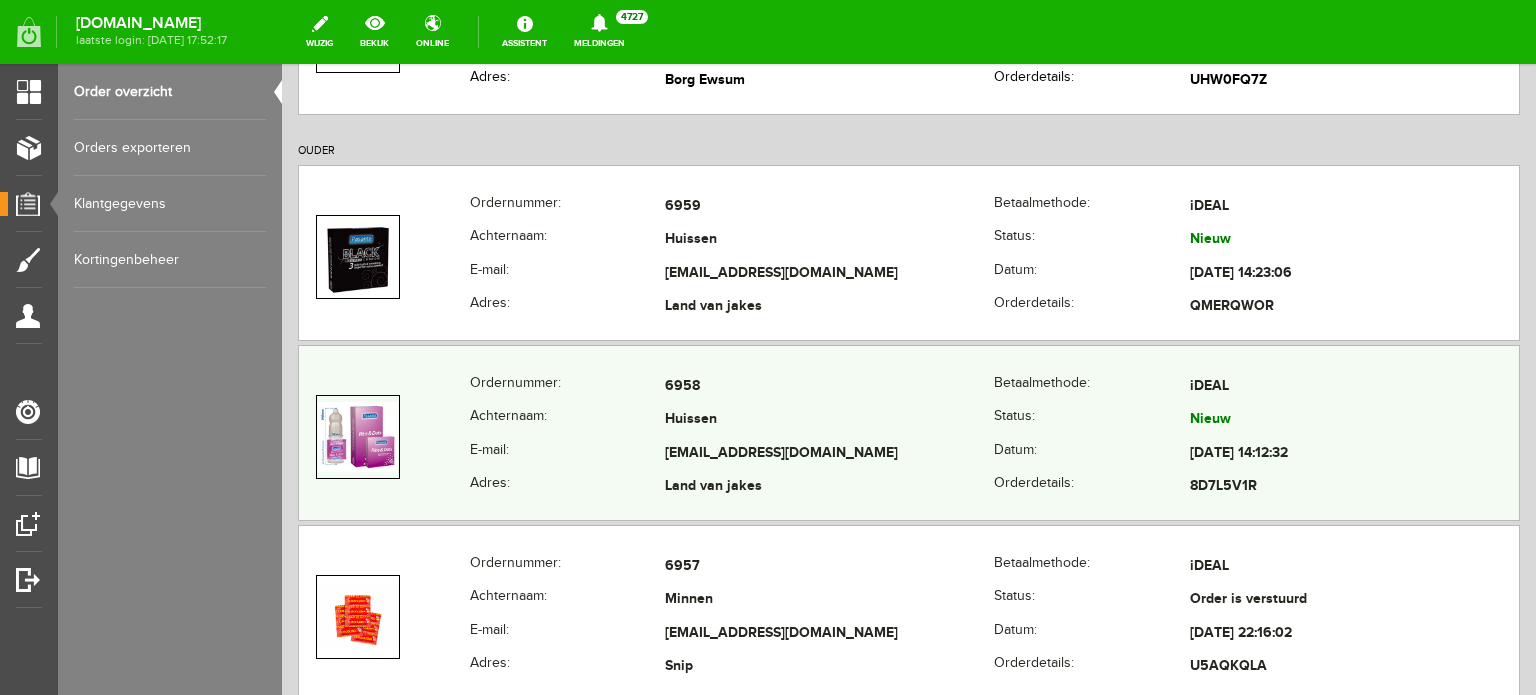 click on "Huissen" at bounding box center [829, 421] 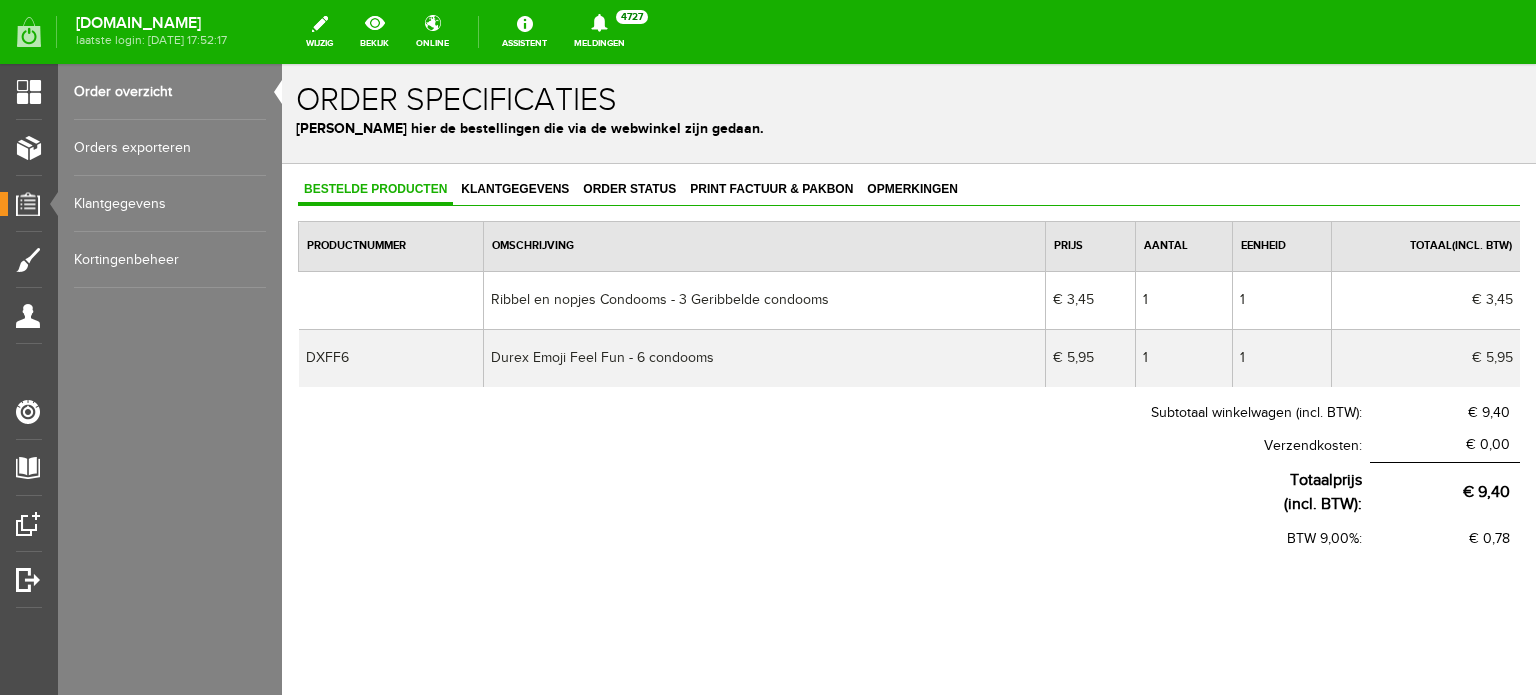 scroll, scrollTop: 0, scrollLeft: 0, axis: both 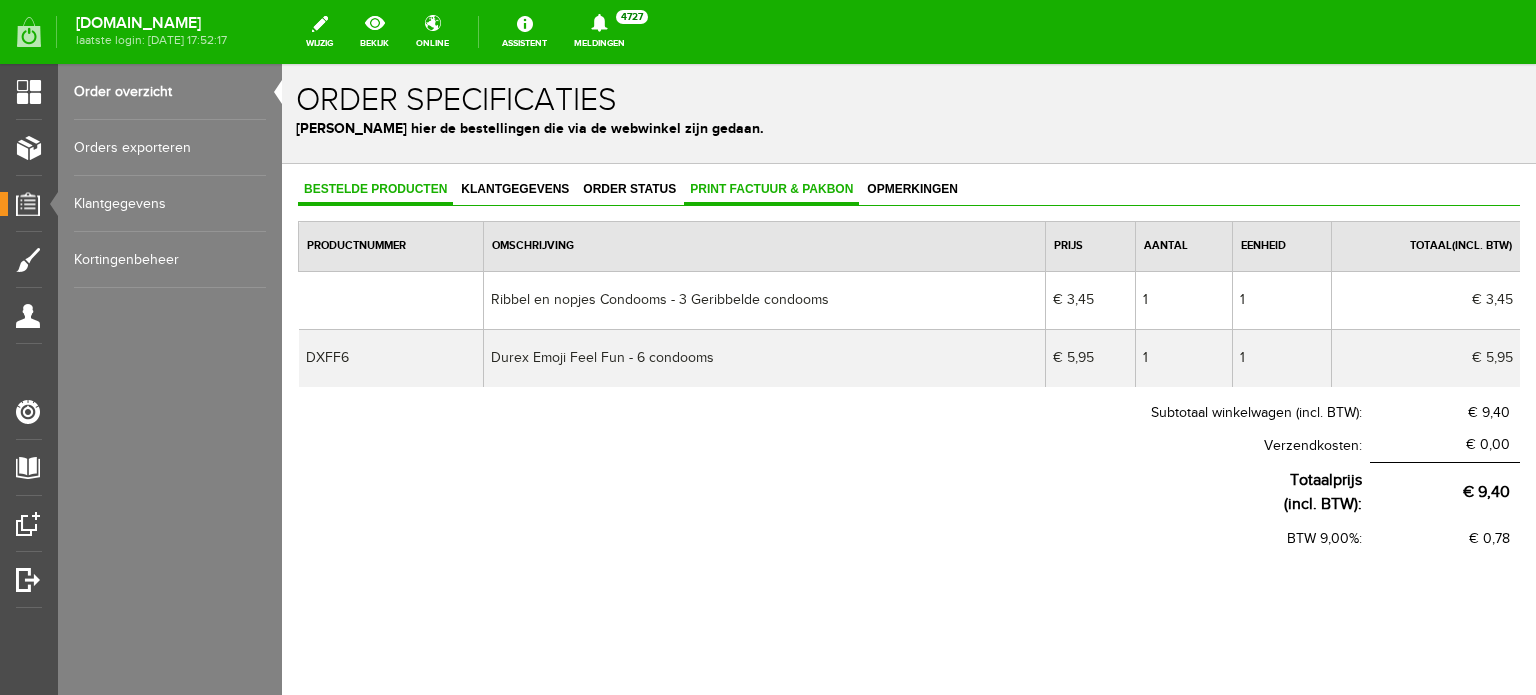 click on "Print factuur & pakbon" at bounding box center [771, 189] 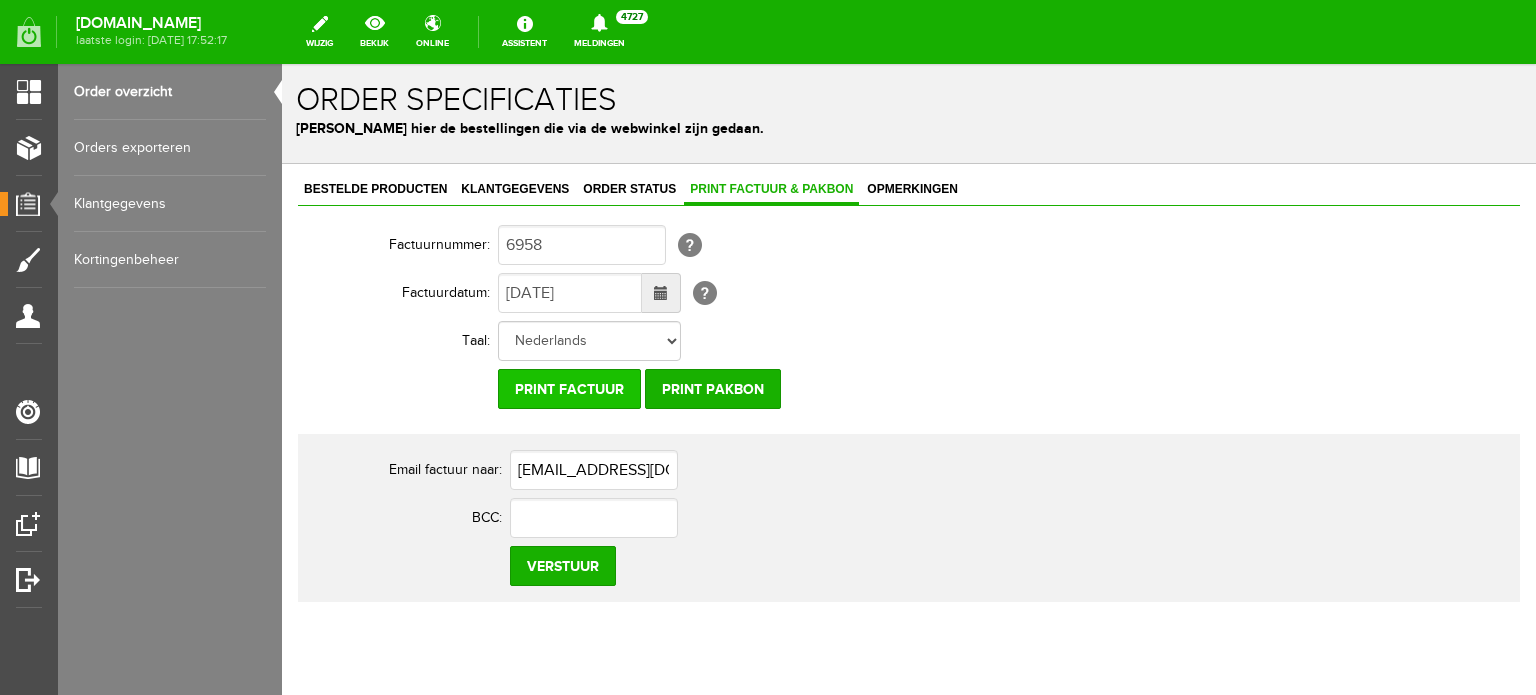 click on "Print factuur" at bounding box center [569, 389] 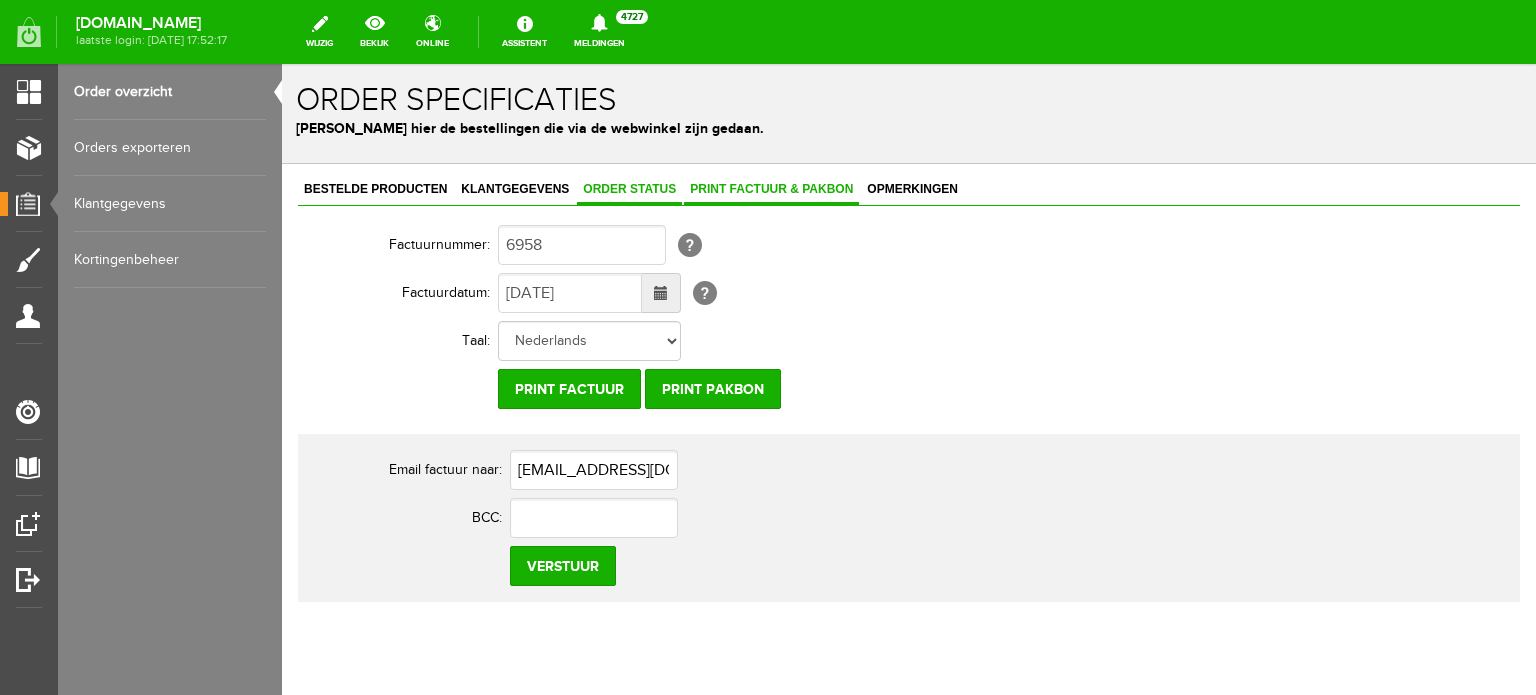click on "Order status" at bounding box center [629, 190] 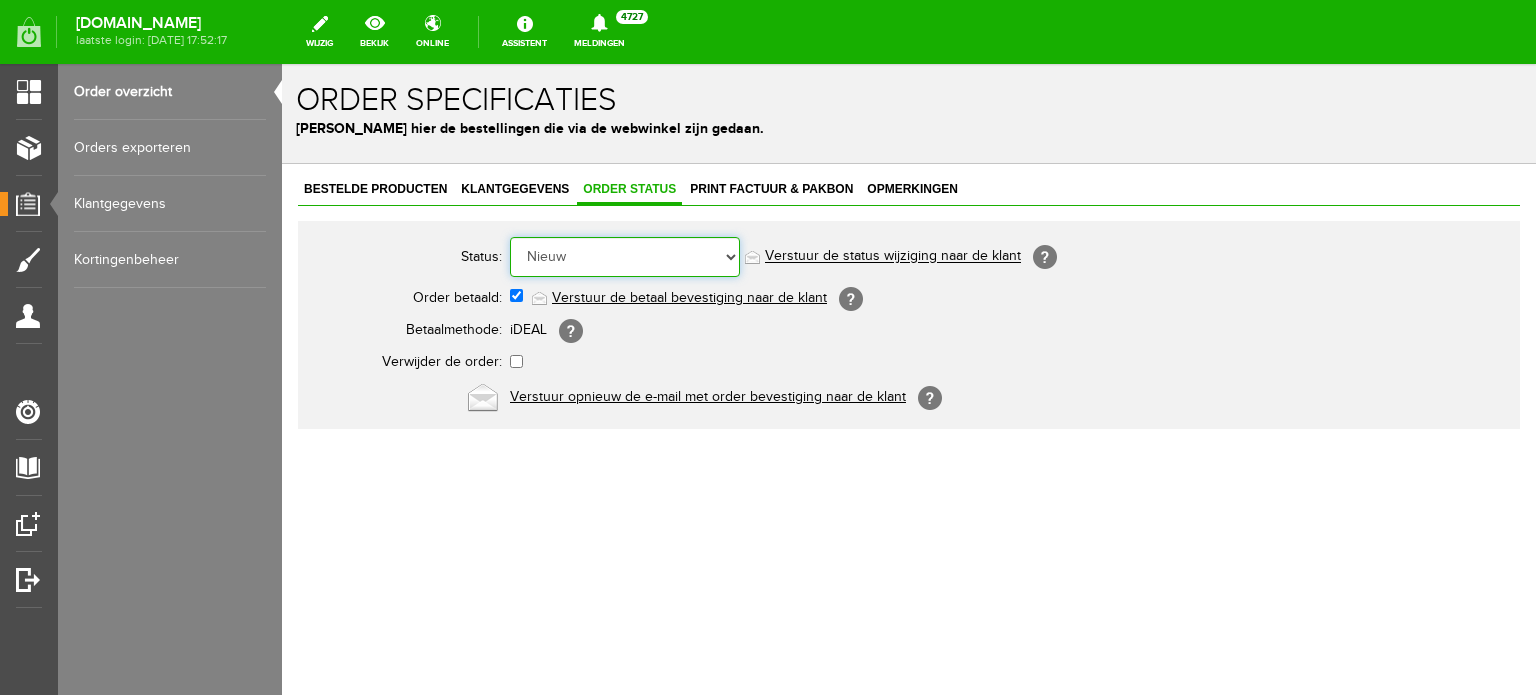 click on "Order niet afgerond
Nieuw
Order in behandeling
Wacht op leverancier
Wacht op betaling
Order is verstuurd
Order is geleverd
Order is geannuleerd
Betaald bedrag is niet correct
Order is geleverd bij de buren
Order gereed om op te halen
Reserveringen
Klaar voor verzending
Retour order" at bounding box center [625, 257] 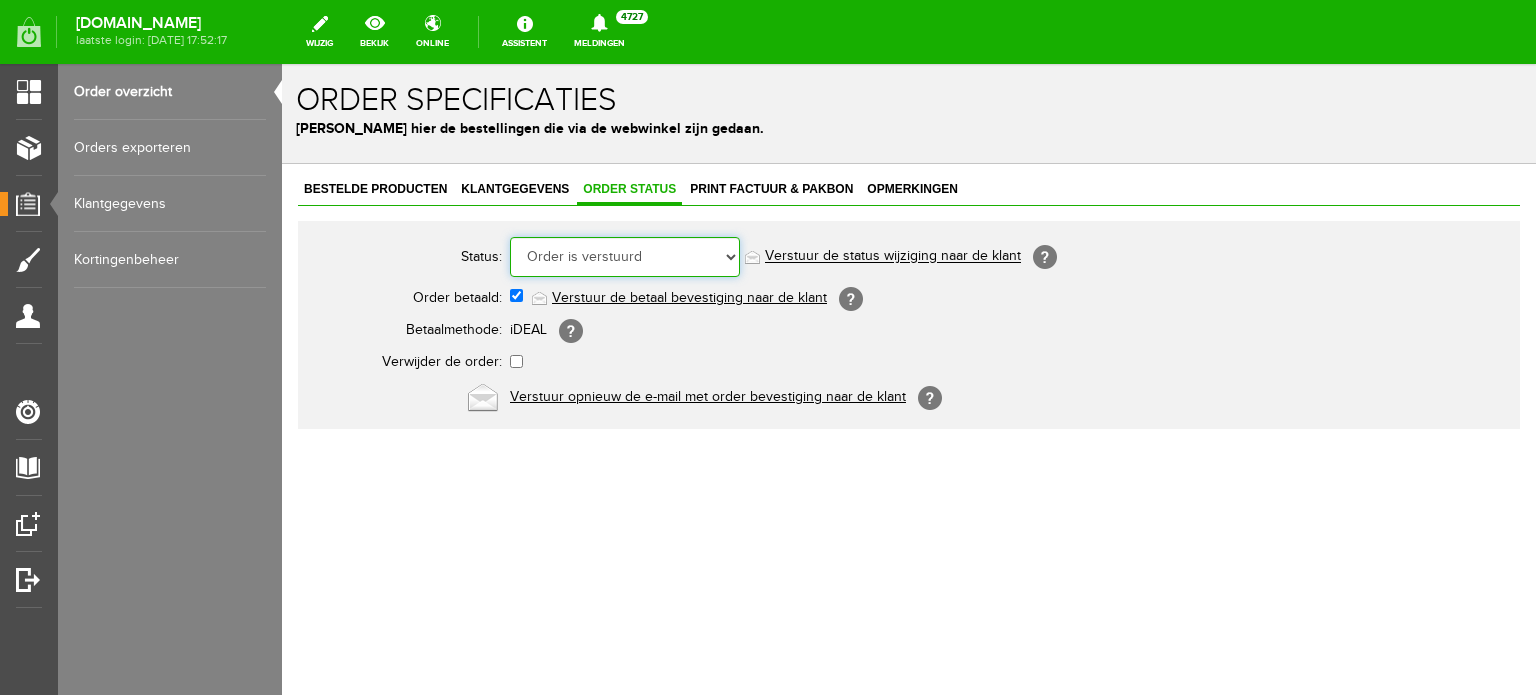 click on "Order niet afgerond
Nieuw
Order in behandeling
Wacht op leverancier
Wacht op betaling
Order is verstuurd
Order is geleverd
Order is geannuleerd
Betaald bedrag is niet correct
Order is geleverd bij de buren
Order gereed om op te halen
Reserveringen
Klaar voor verzending
Retour order" at bounding box center [625, 257] 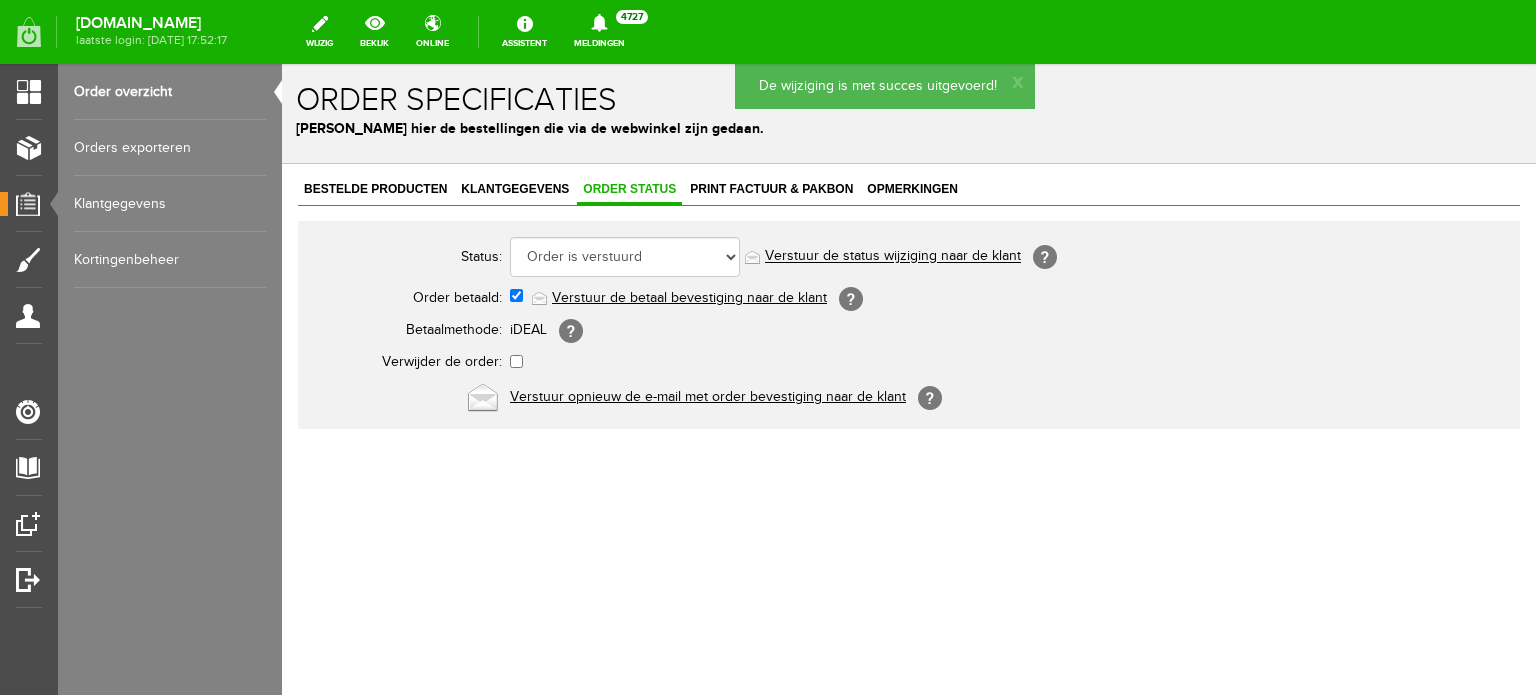 click on "Verstuur de status wijziging naar de klant" at bounding box center [893, 257] 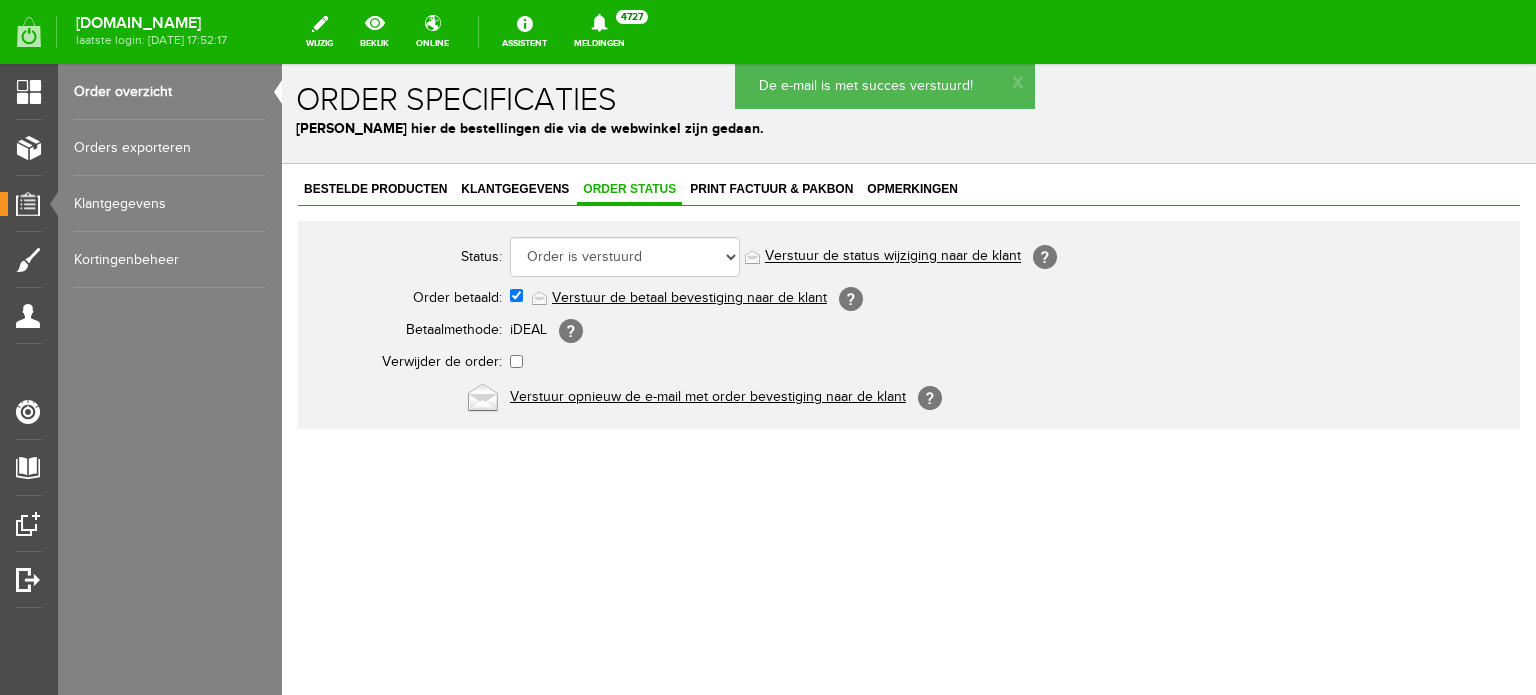 click on "Order overzicht" at bounding box center [170, 92] 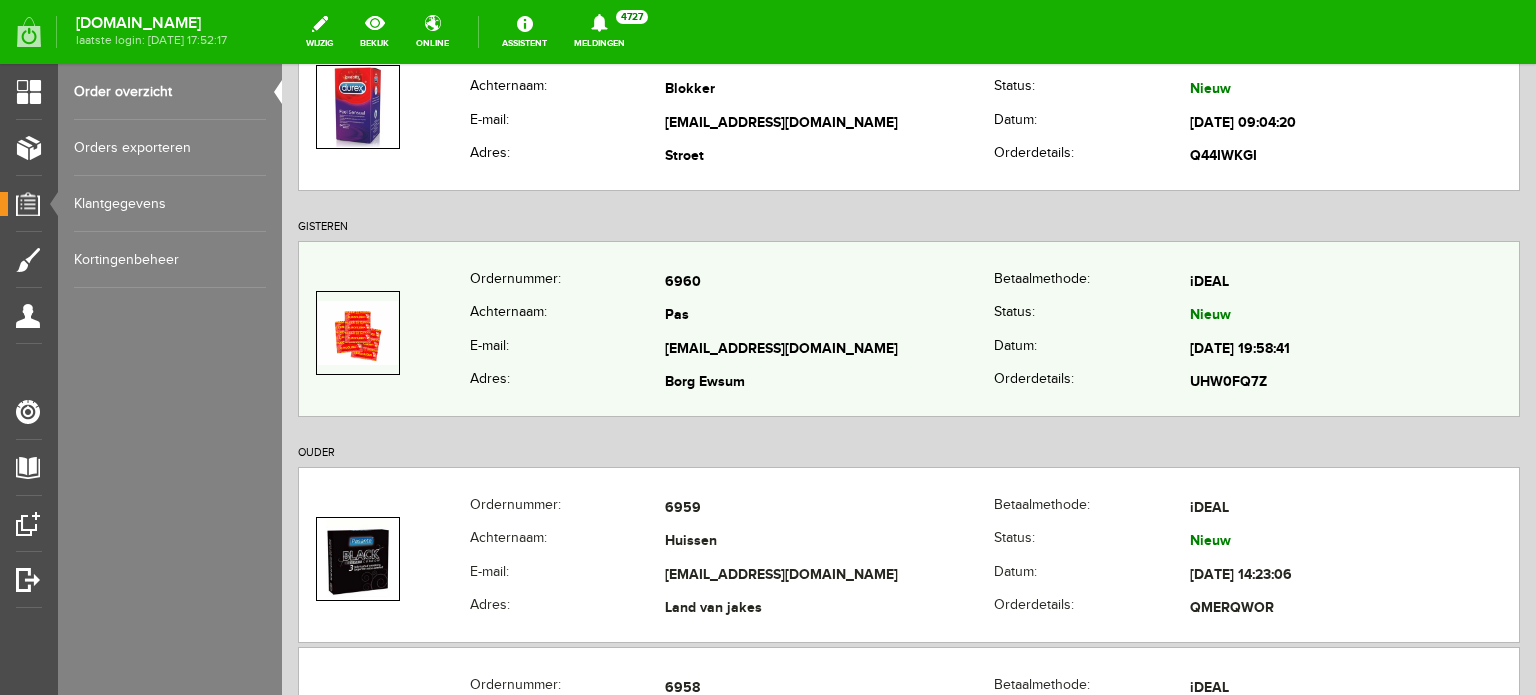 scroll, scrollTop: 300, scrollLeft: 0, axis: vertical 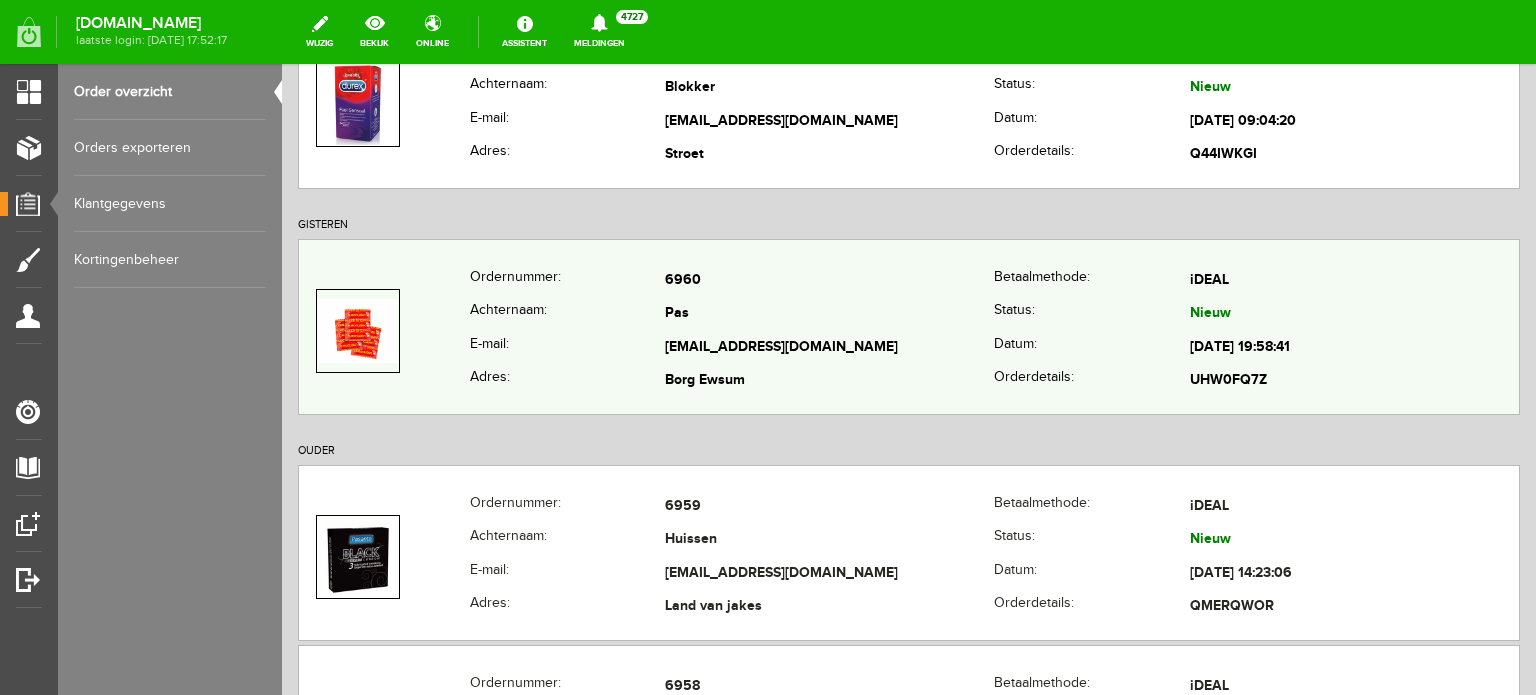 click on "6960" at bounding box center [829, 281] 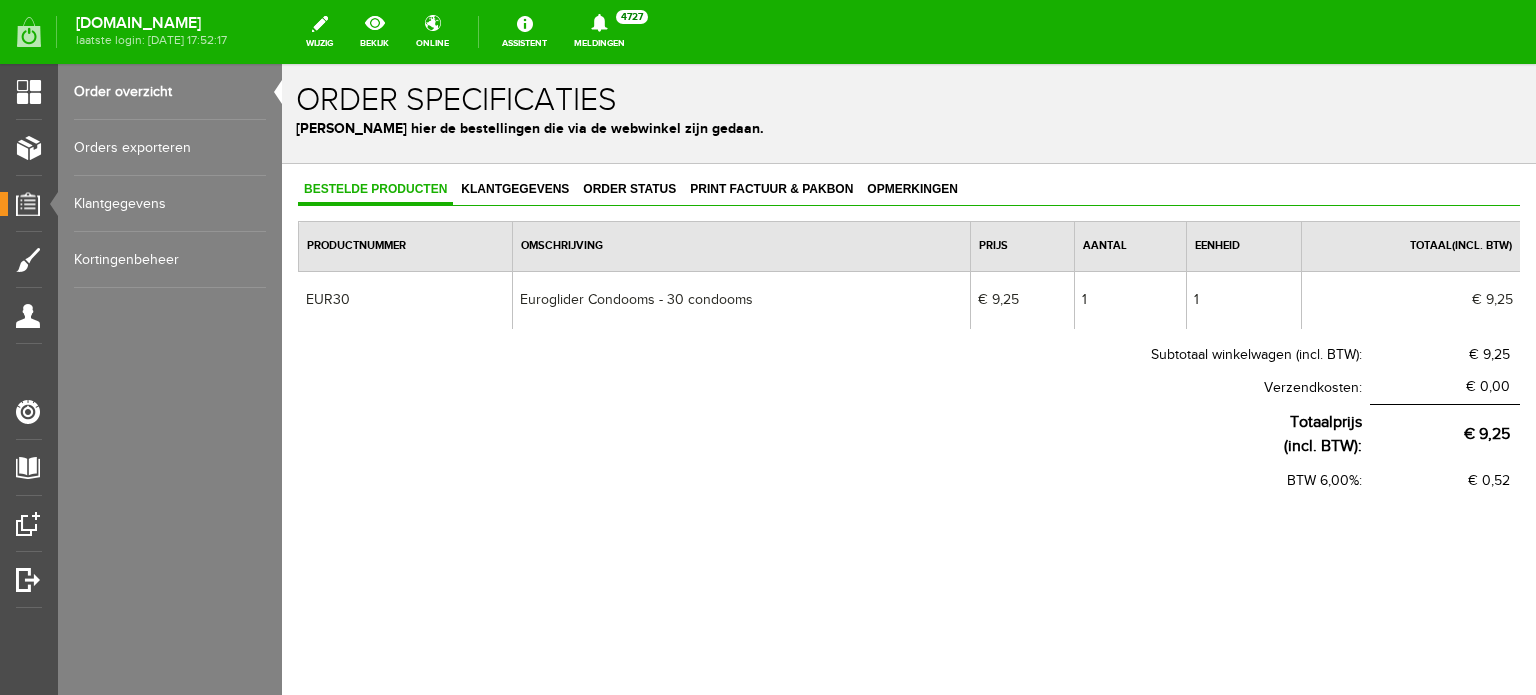 scroll, scrollTop: 0, scrollLeft: 0, axis: both 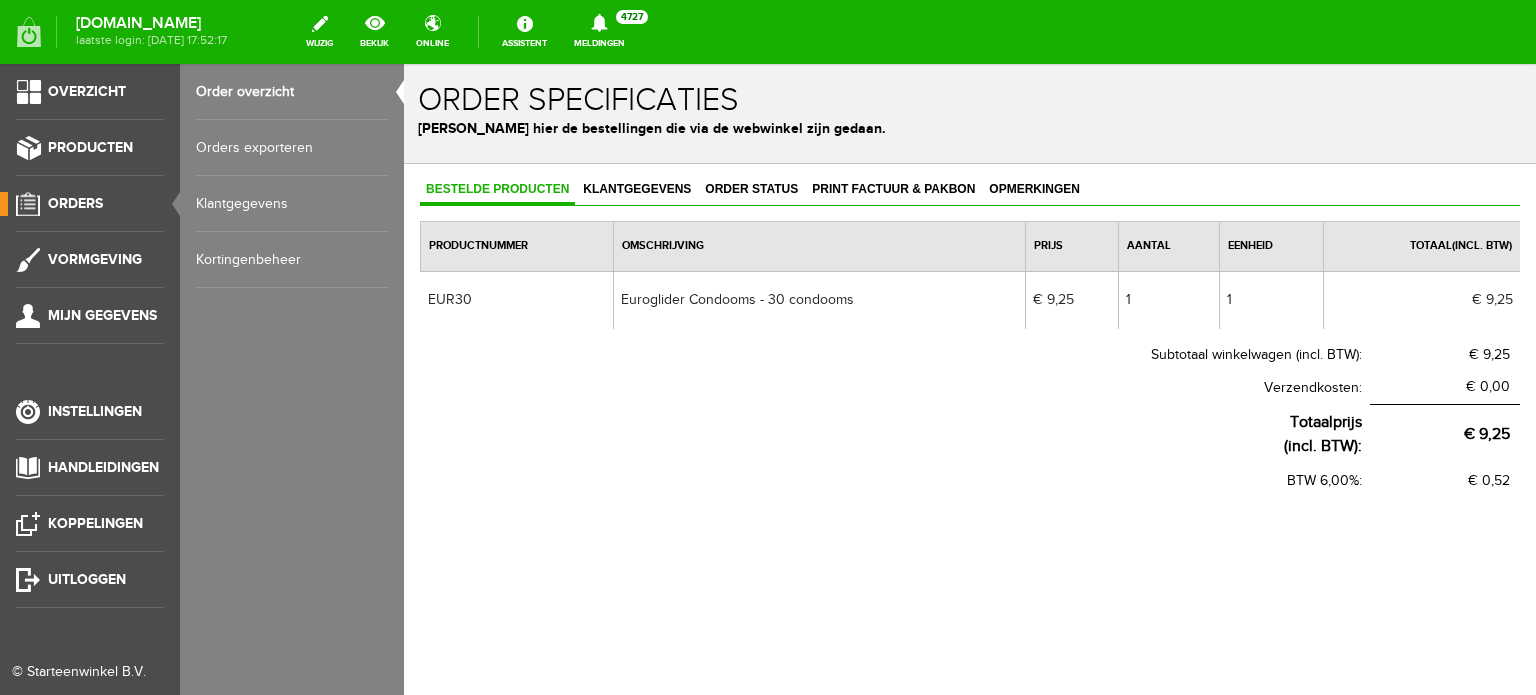click on "Order overzicht" at bounding box center (292, 92) 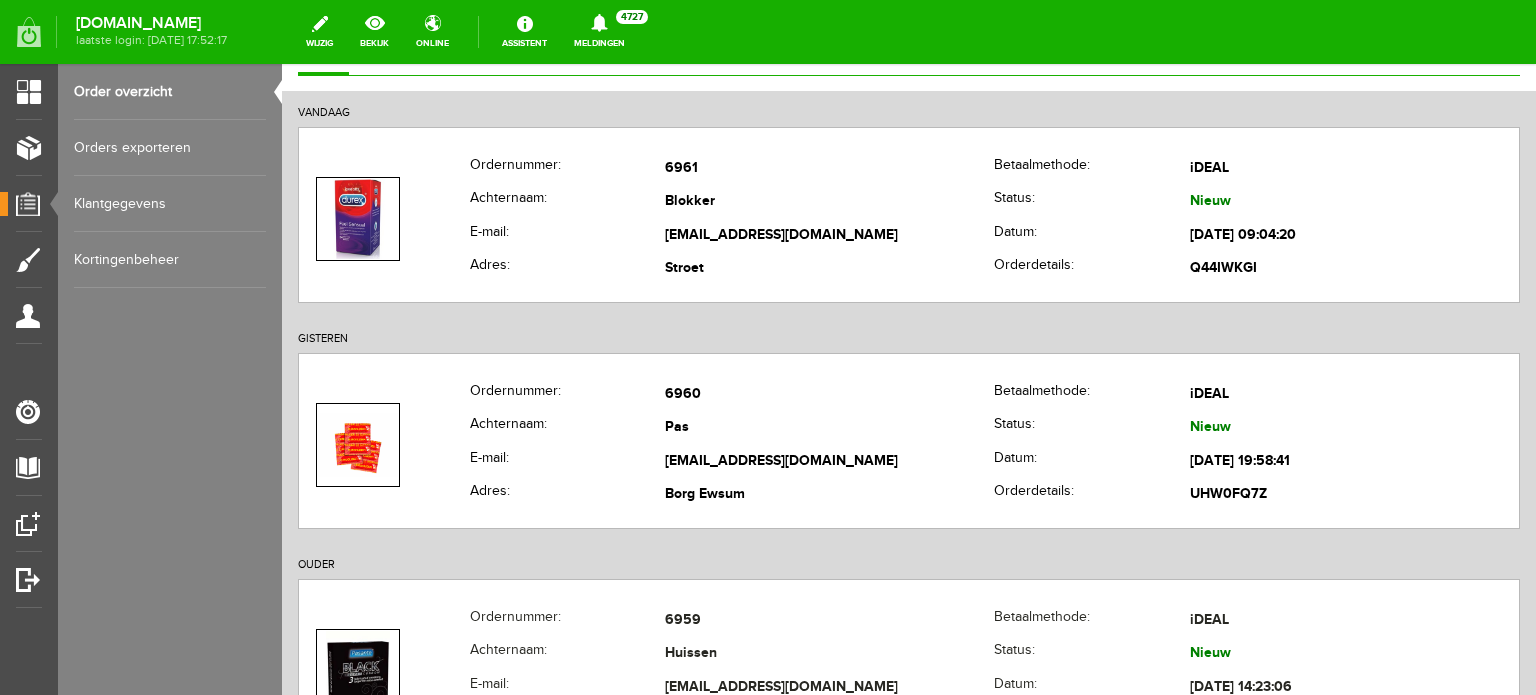 scroll, scrollTop: 300, scrollLeft: 0, axis: vertical 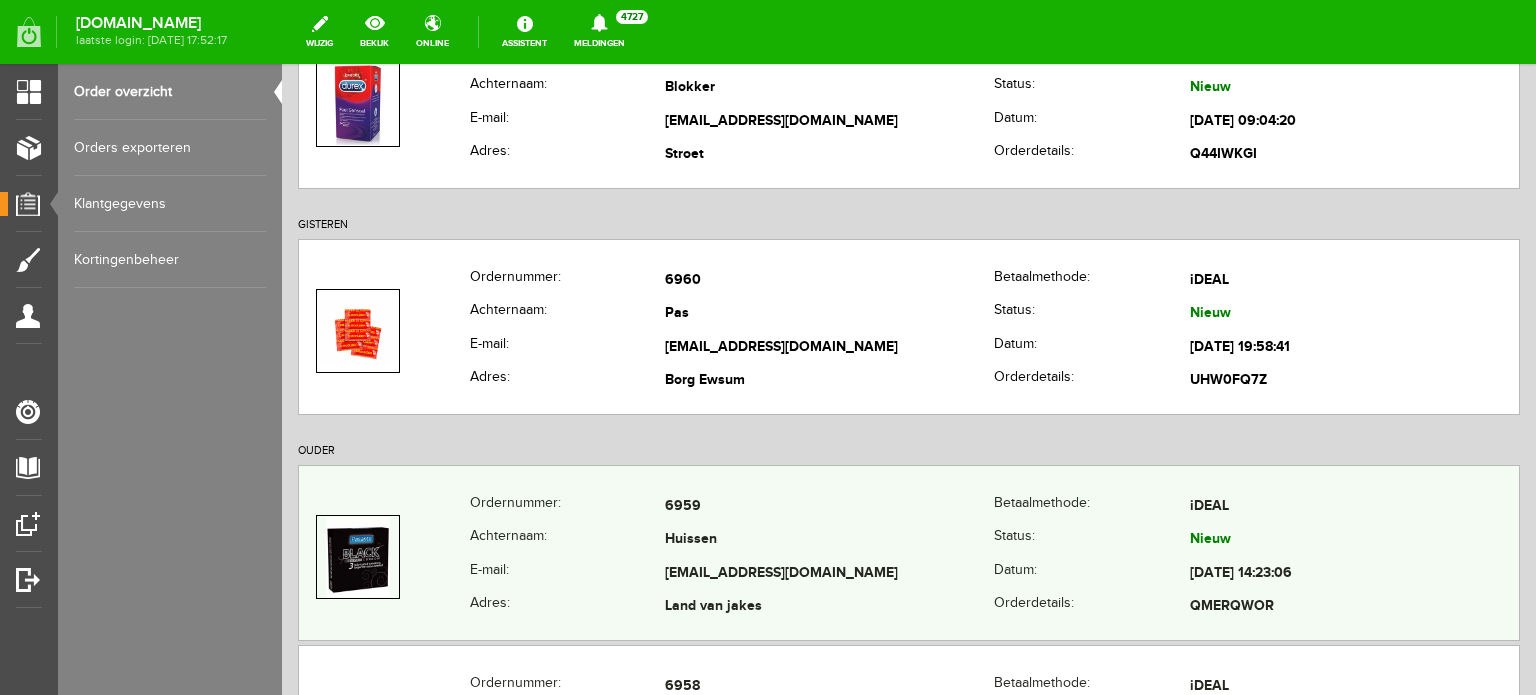 click on "Huissen" at bounding box center [829, 541] 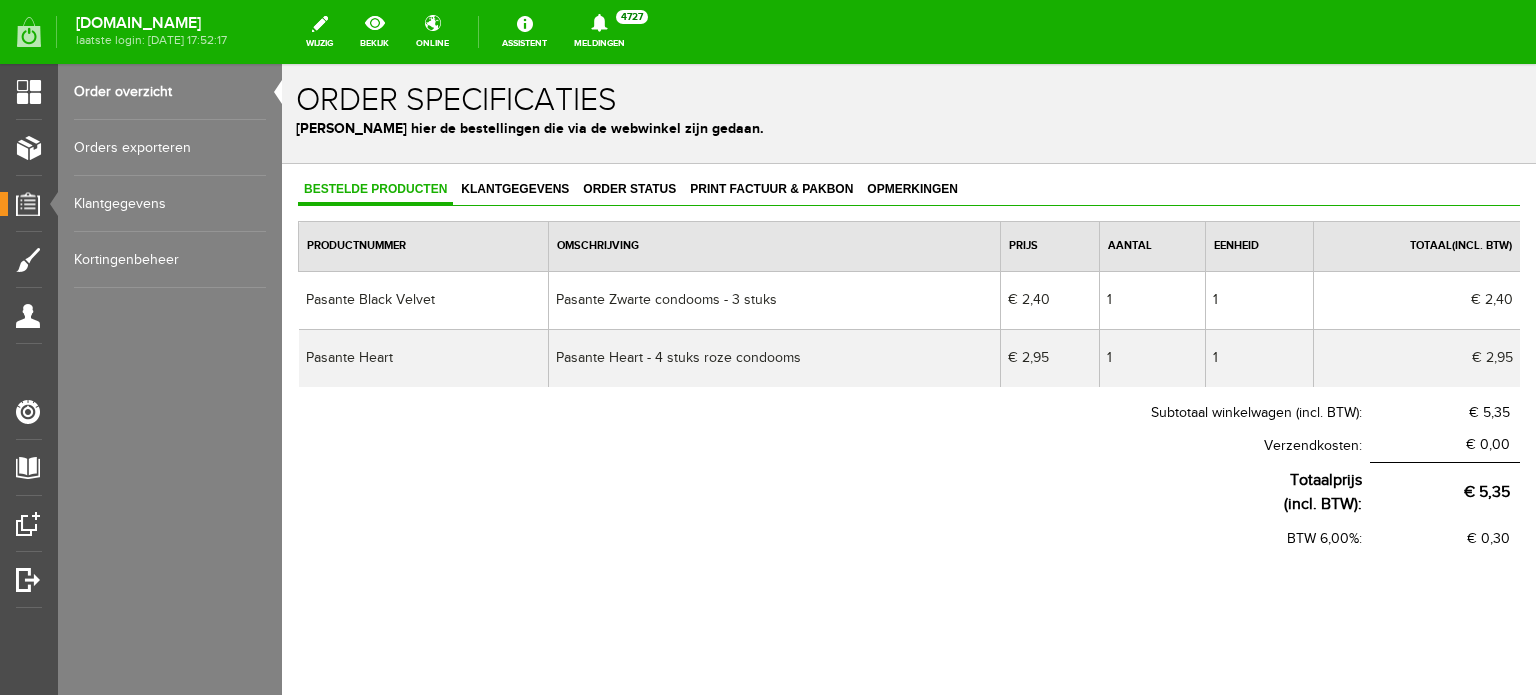 scroll, scrollTop: 0, scrollLeft: 0, axis: both 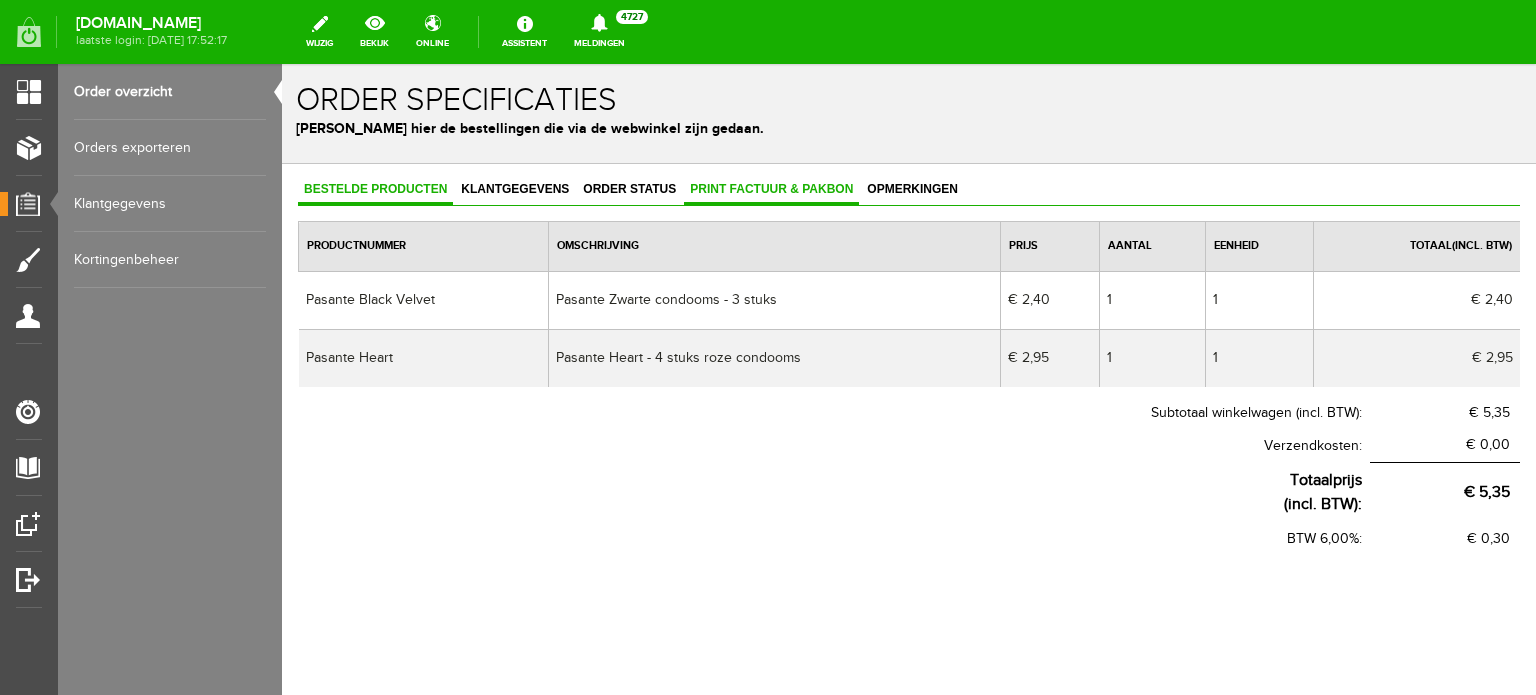 click on "Print factuur & pakbon" at bounding box center (771, 189) 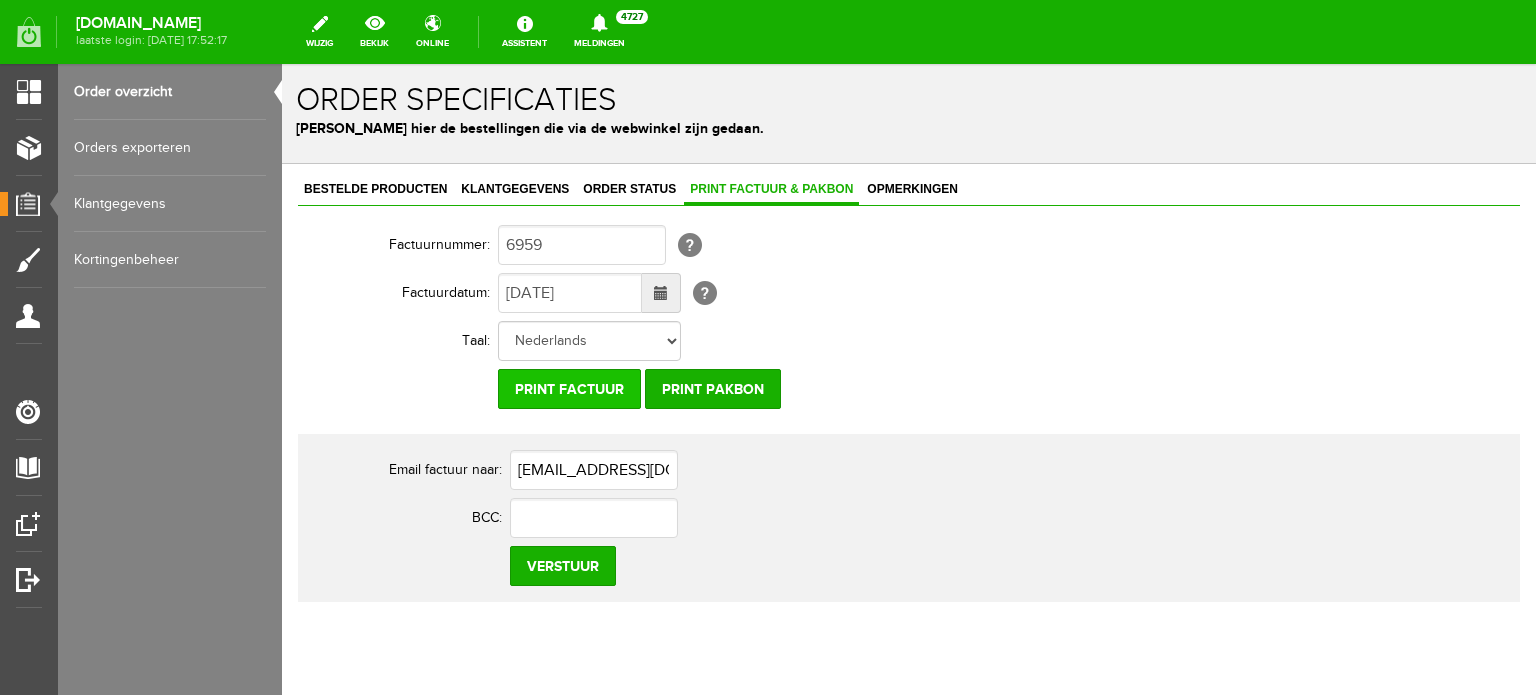 click on "Print factuur" at bounding box center [569, 389] 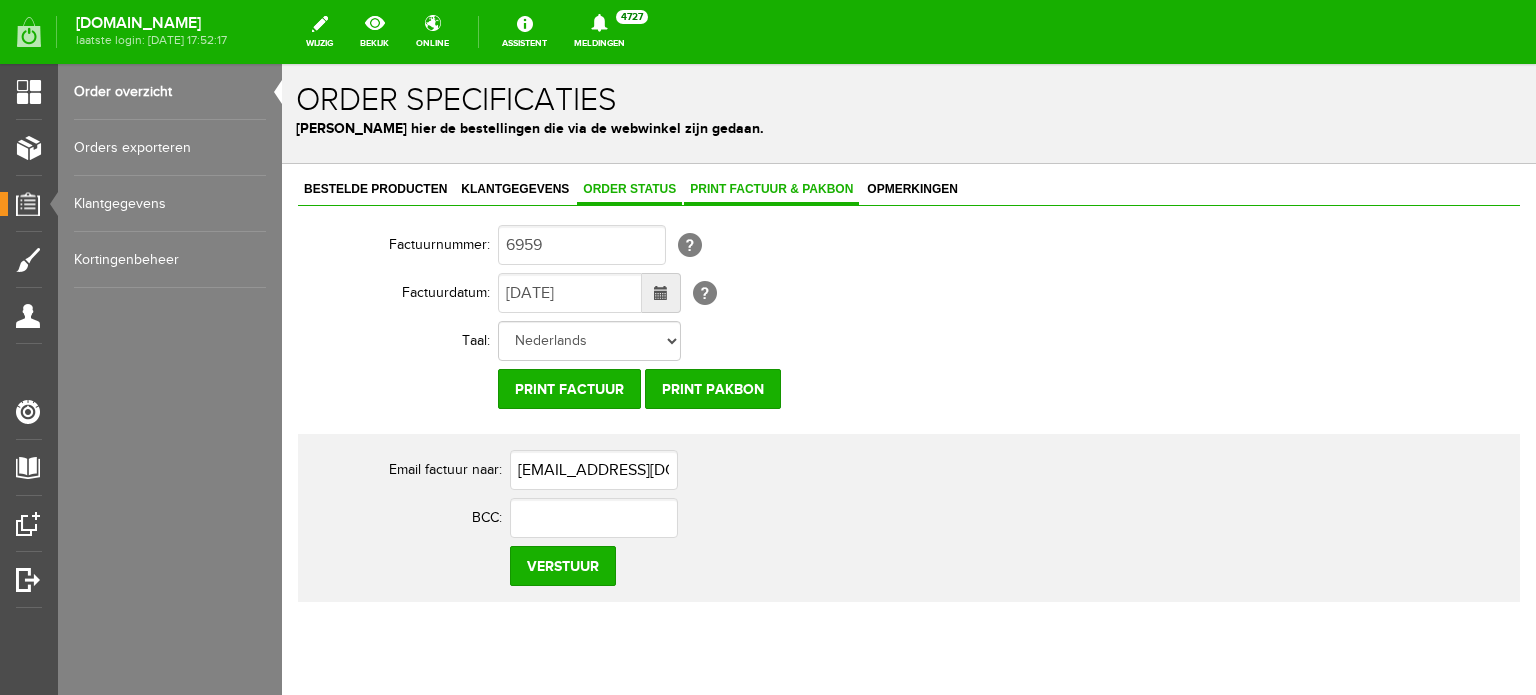 click on "Order status" at bounding box center [629, 189] 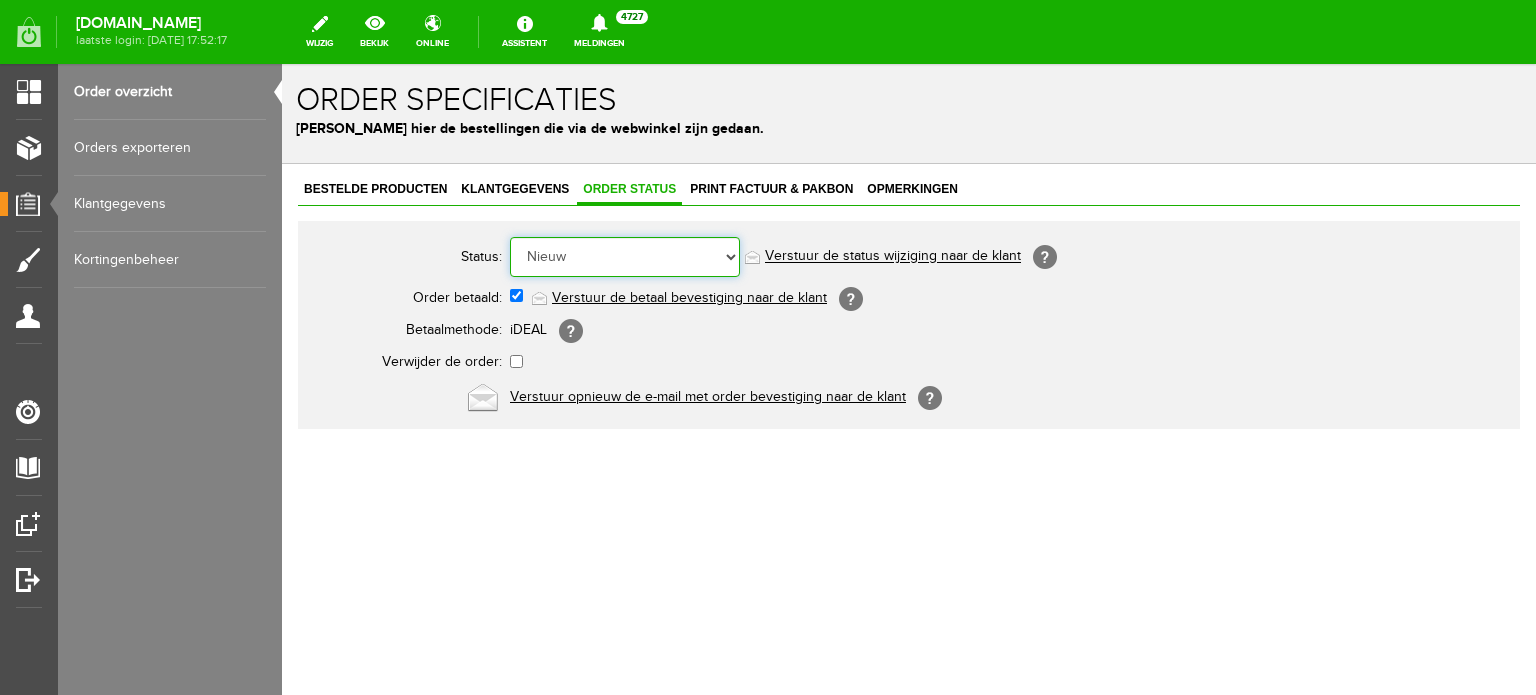 click on "Order niet afgerond
Nieuw
Order in behandeling
Wacht op leverancier
Wacht op betaling
Order is verstuurd
Order is geleverd
Order is geannuleerd
Betaald bedrag is niet correct
Order is geleverd bij de buren
Order gereed om op te halen
Reserveringen
Klaar voor verzending
Retour order" at bounding box center [625, 257] 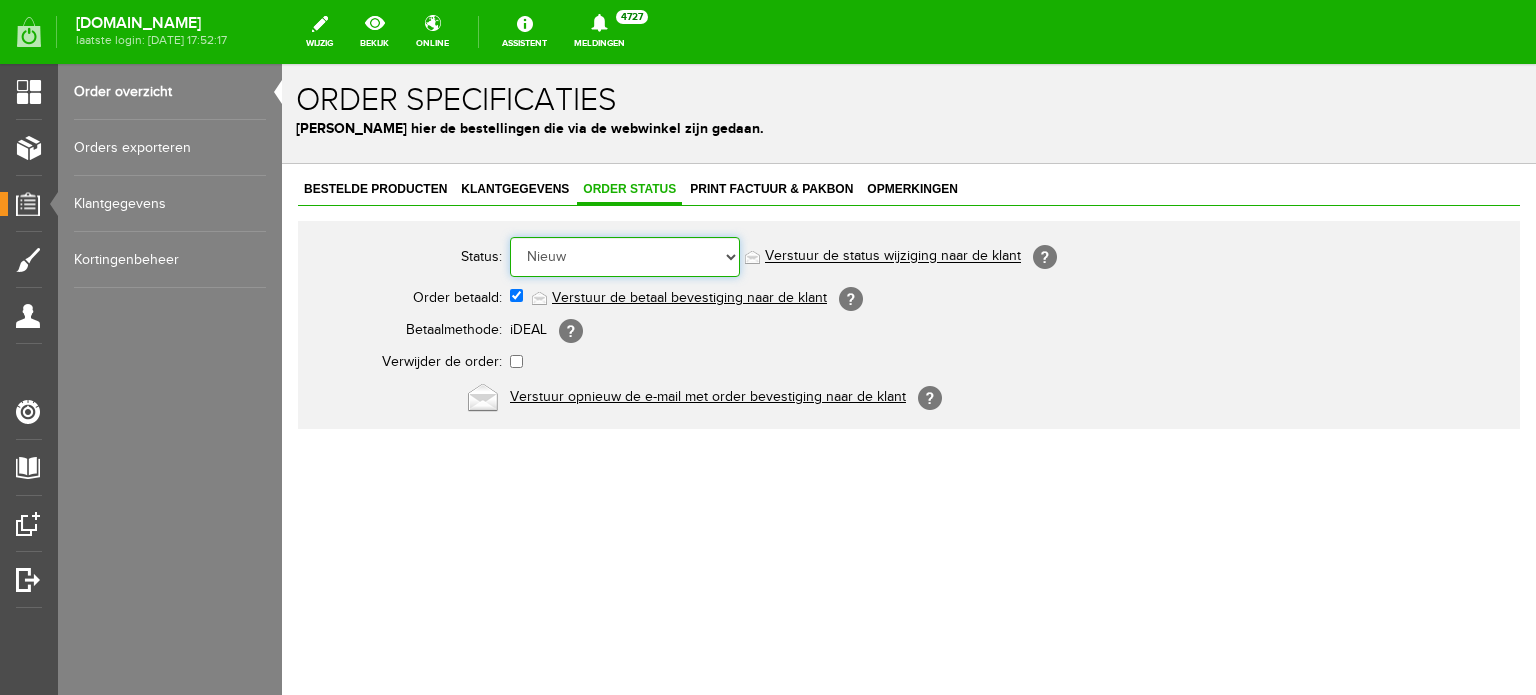 select on "5" 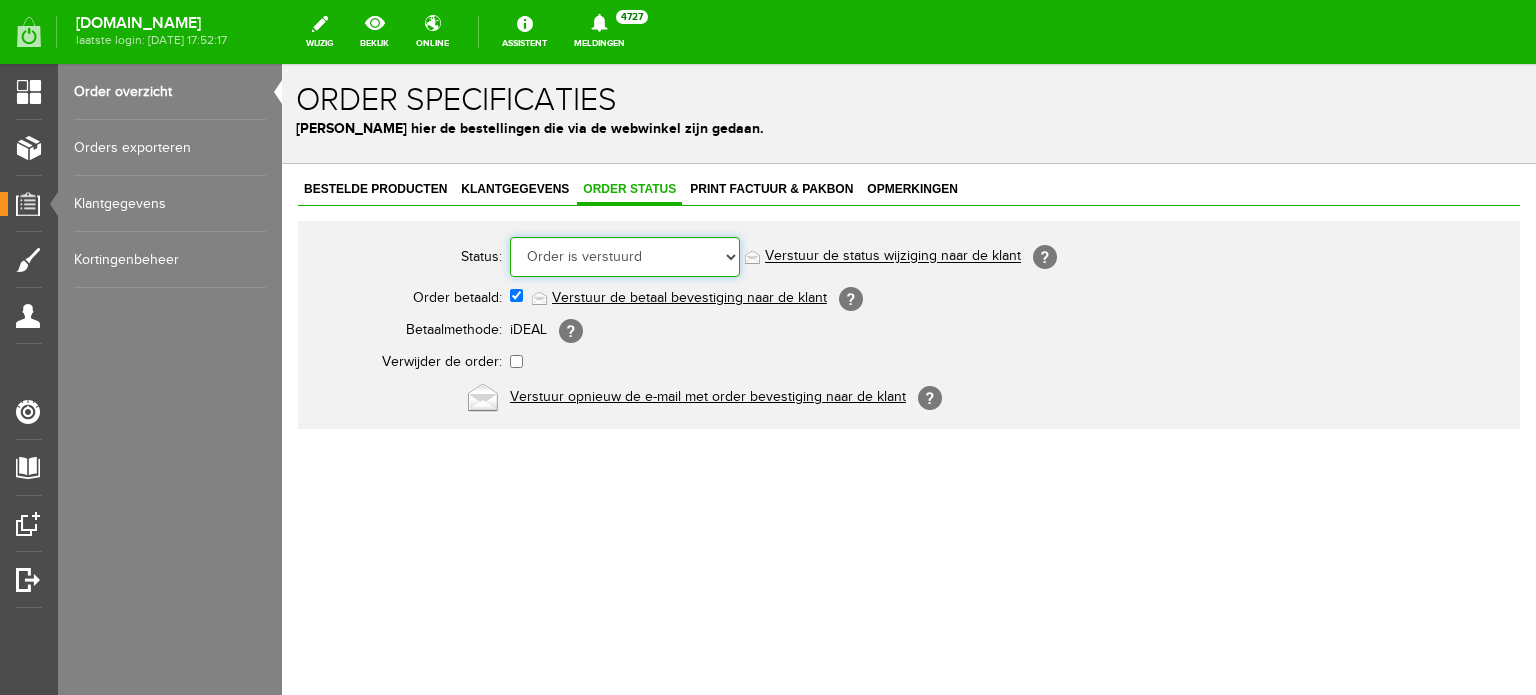 click on "Order niet afgerond
Nieuw
Order in behandeling
Wacht op leverancier
Wacht op betaling
Order is verstuurd
Order is geleverd
Order is geannuleerd
Betaald bedrag is niet correct
Order is geleverd bij de buren
Order gereed om op te halen
Reserveringen
Klaar voor verzending
Retour order" at bounding box center (625, 257) 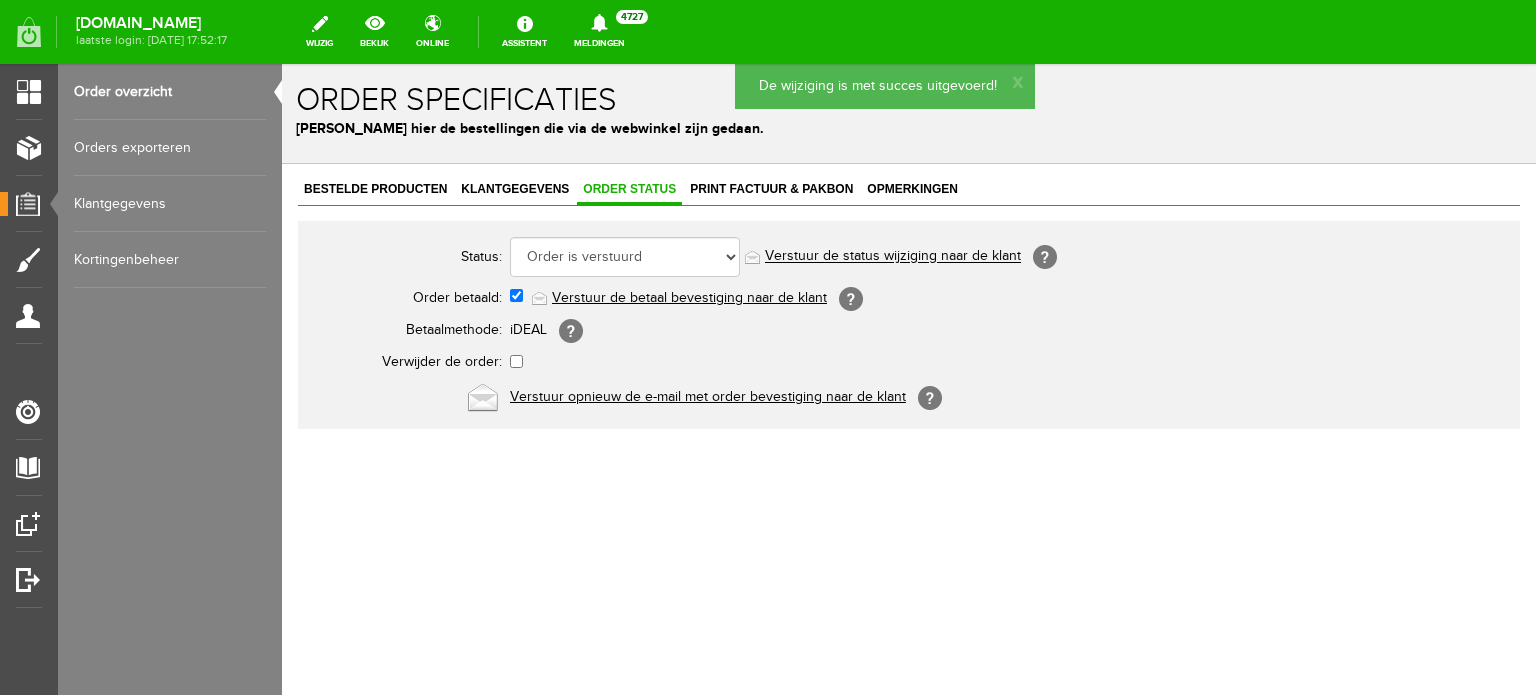 click on "Order overzicht" at bounding box center (170, 92) 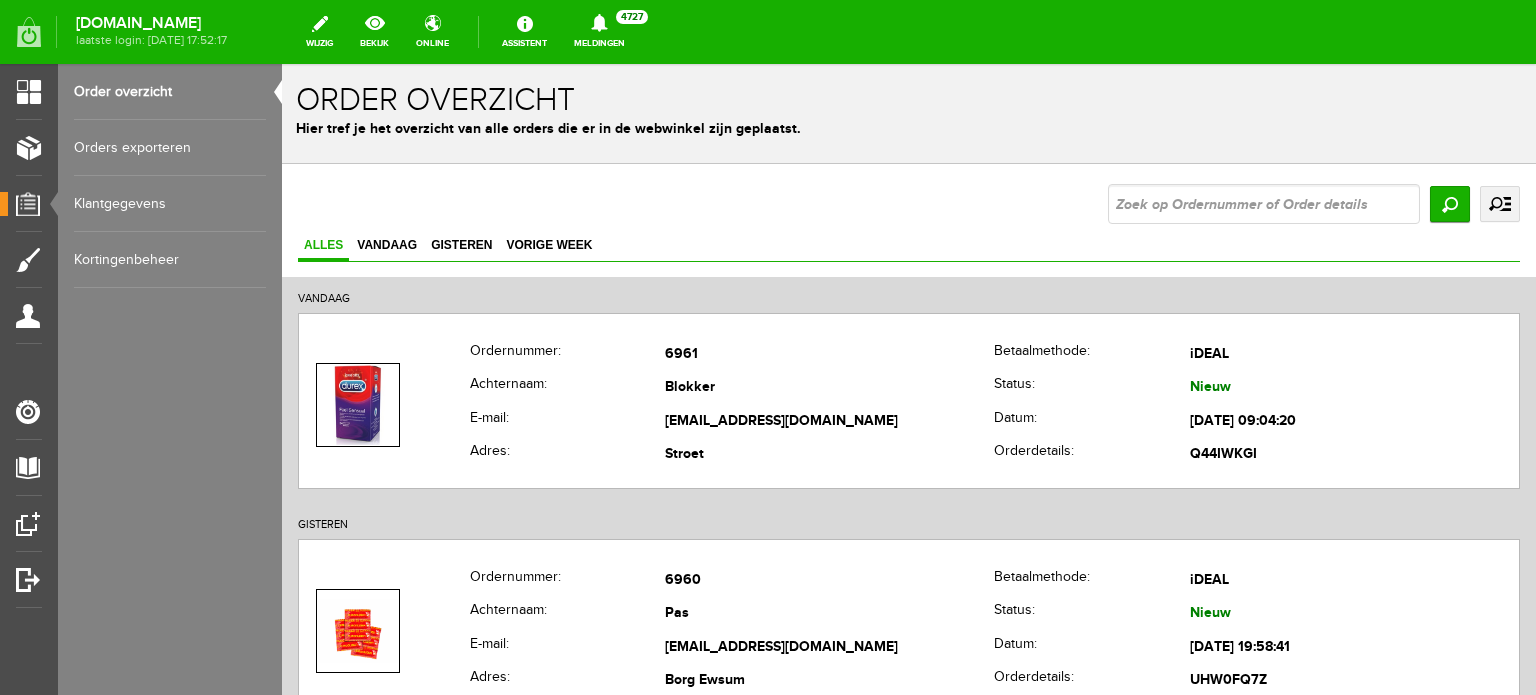 scroll, scrollTop: 0, scrollLeft: 0, axis: both 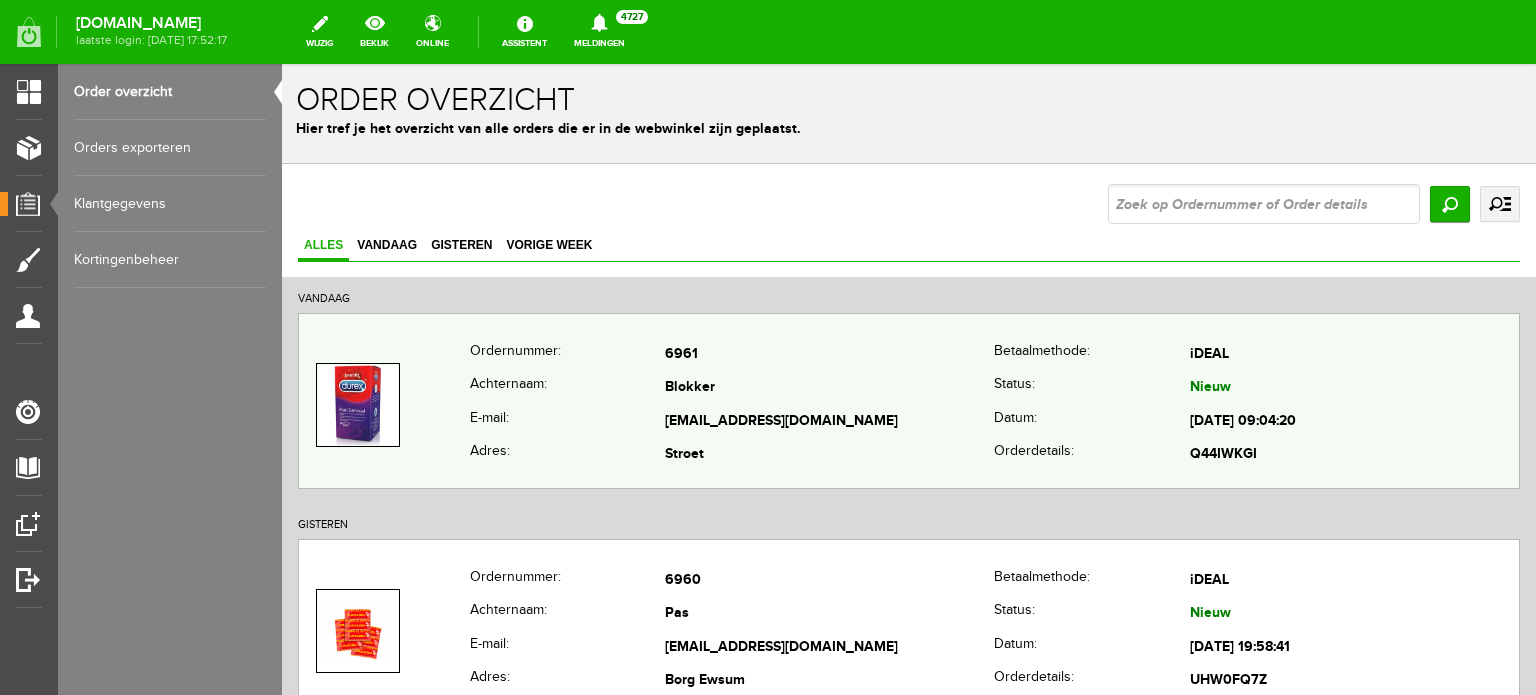 click on "Blokker" at bounding box center [829, 389] 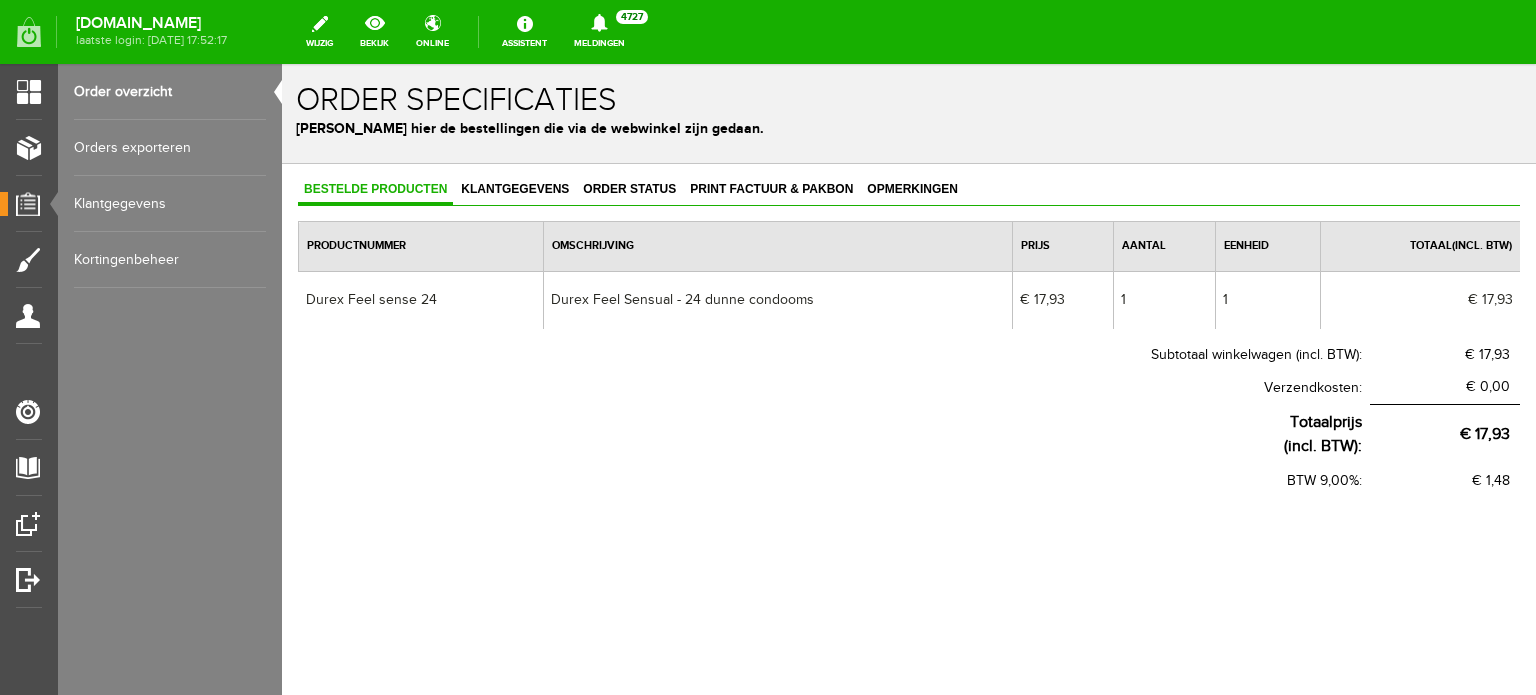 scroll, scrollTop: 0, scrollLeft: 0, axis: both 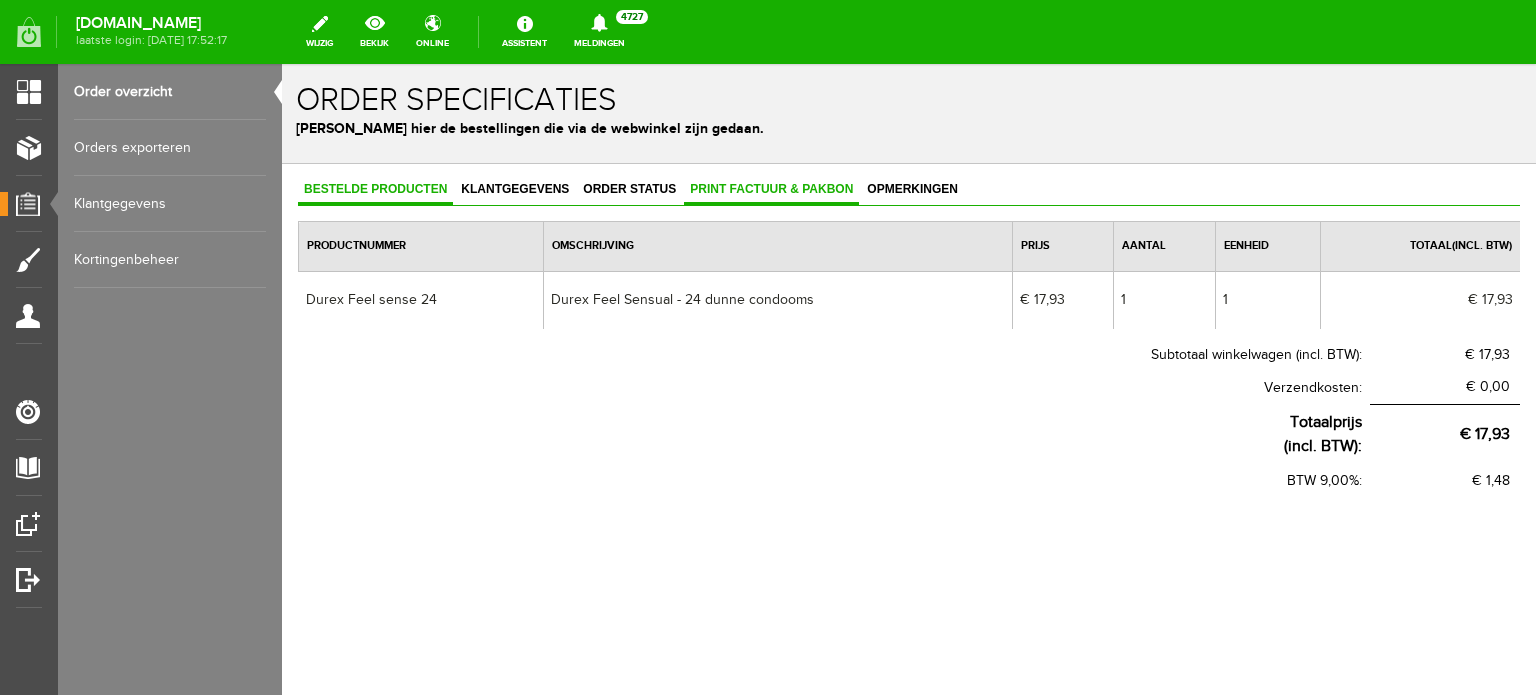 click on "Print factuur & pakbon" at bounding box center [771, 189] 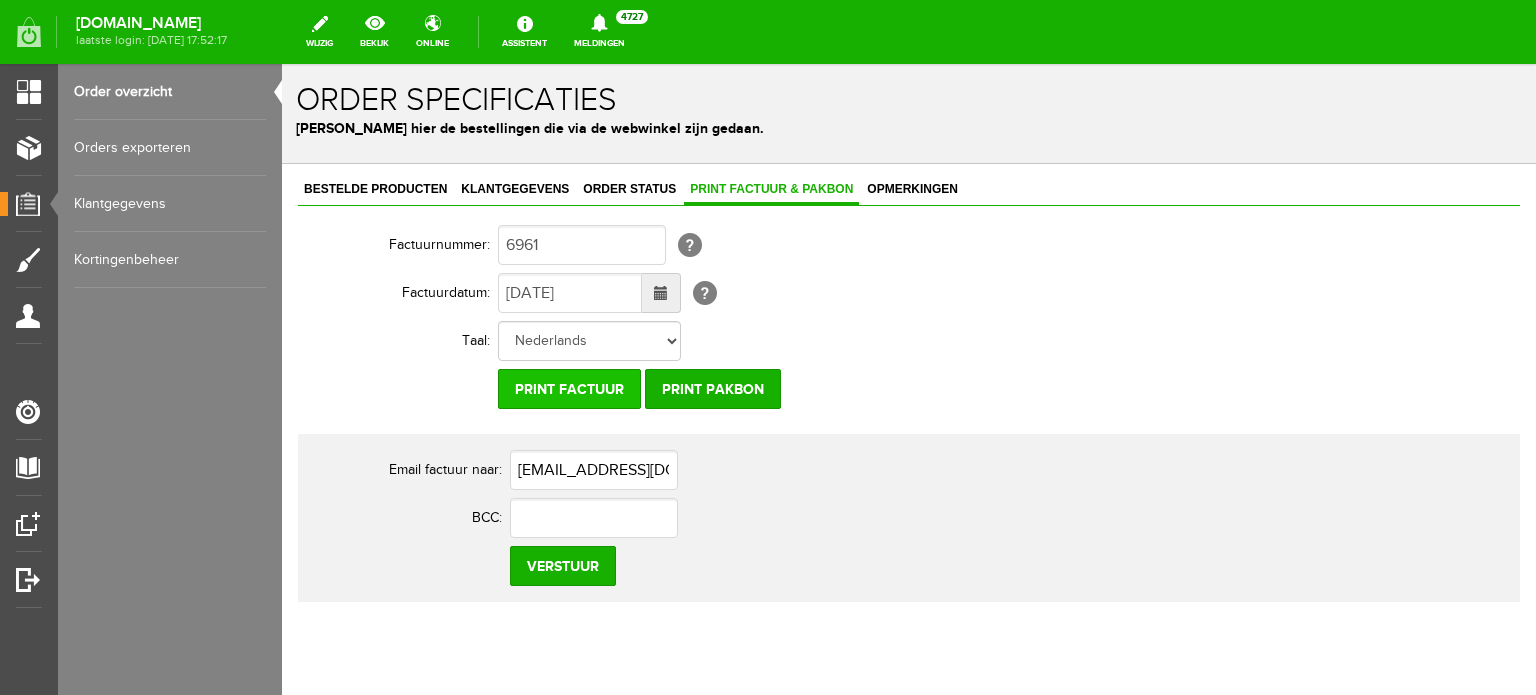 click on "Print factuur" at bounding box center [569, 389] 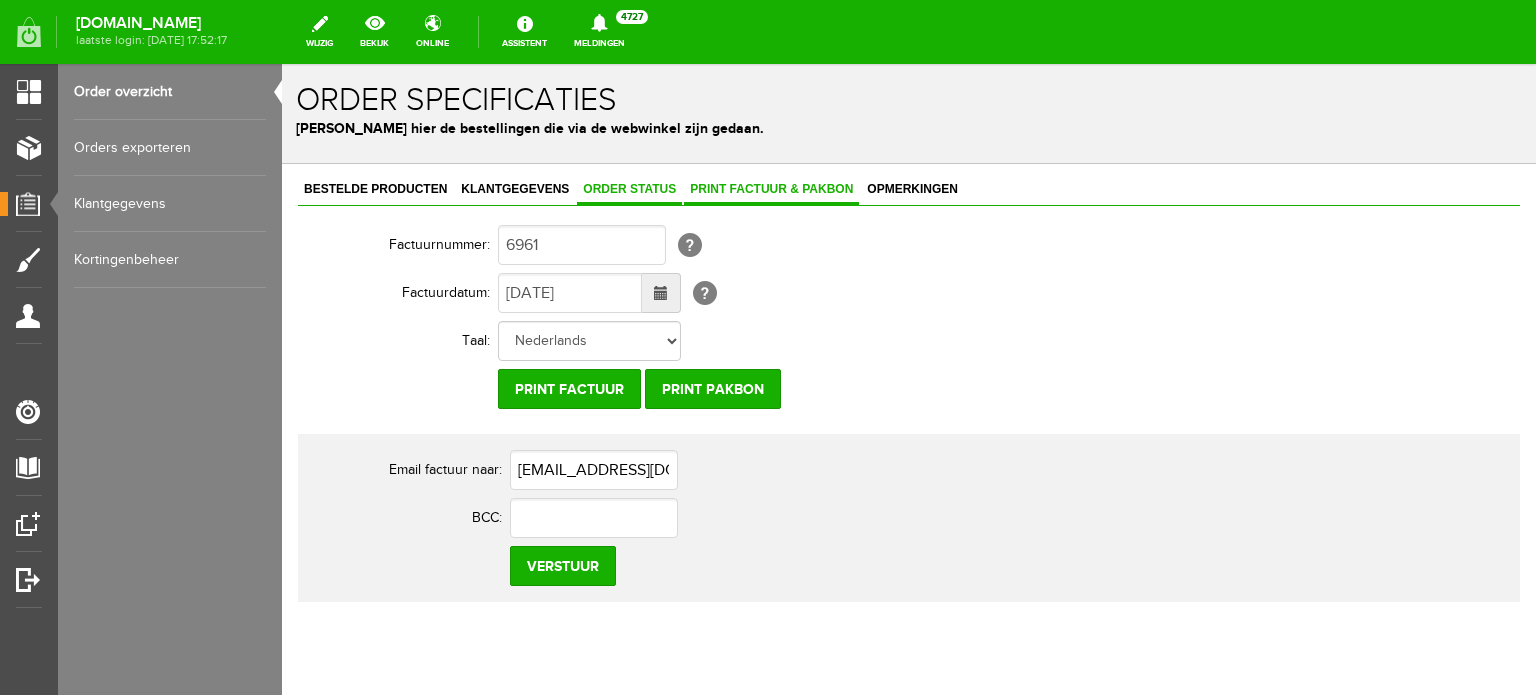 click on "Order status" at bounding box center [629, 190] 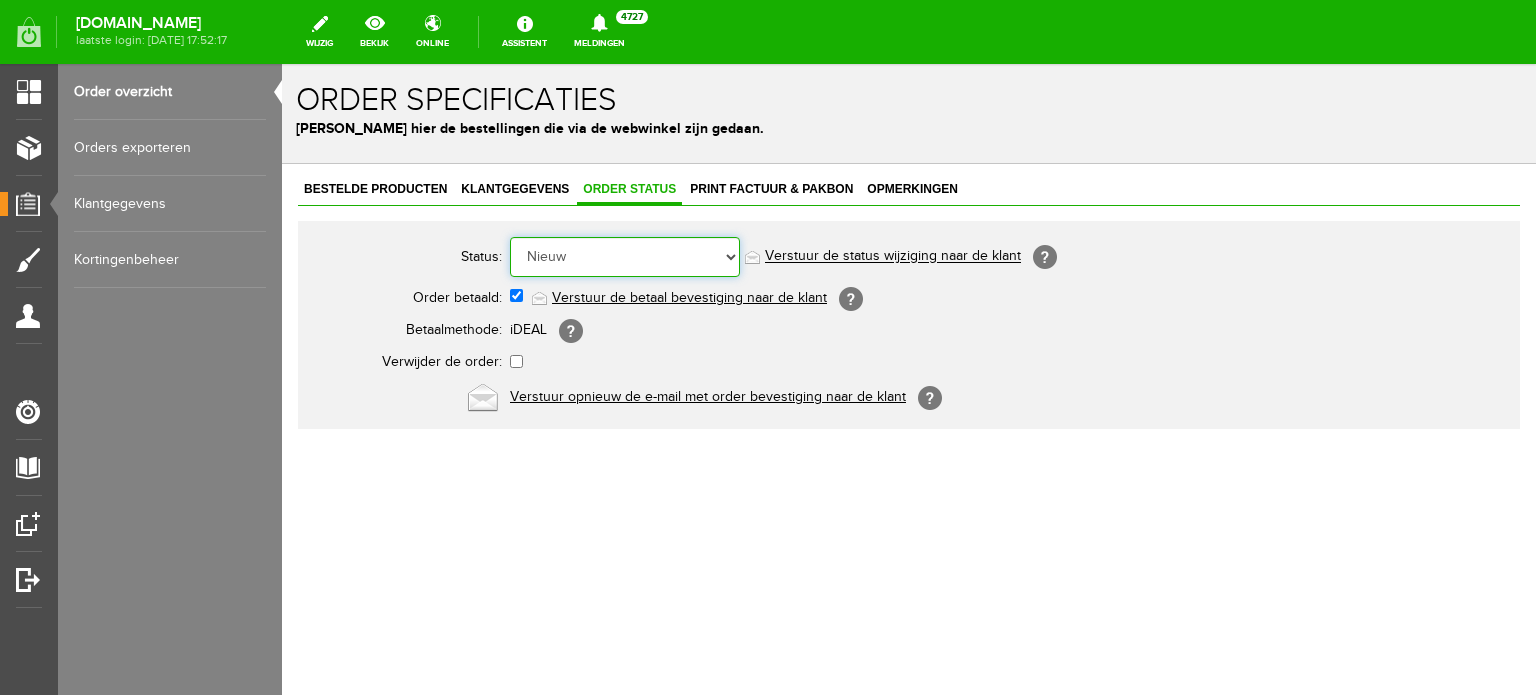 click on "Order niet afgerond
Nieuw
Order in behandeling
Wacht op leverancier
Wacht op betaling
Order is verstuurd
Order is geleverd
Order is geannuleerd
Betaald bedrag is niet correct
Order is geleverd bij de buren
Order gereed om op te halen
Reserveringen
Klaar voor verzending
Retour order" at bounding box center [625, 257] 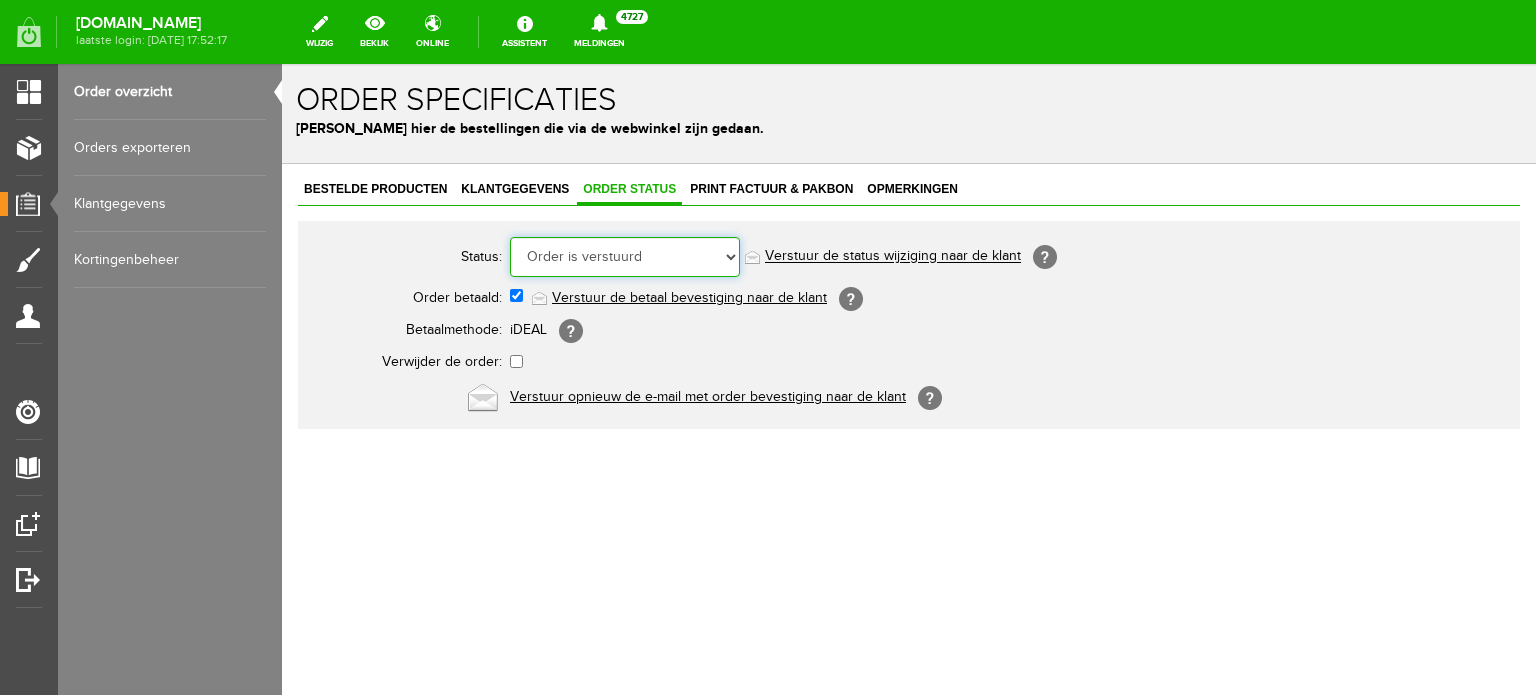 click on "Order niet afgerond
Nieuw
Order in behandeling
Wacht op leverancier
Wacht op betaling
Order is verstuurd
Order is geleverd
Order is geannuleerd
Betaald bedrag is niet correct
Order is geleverd bij de buren
Order gereed om op te halen
Reserveringen
Klaar voor verzending
Retour order" at bounding box center [625, 257] 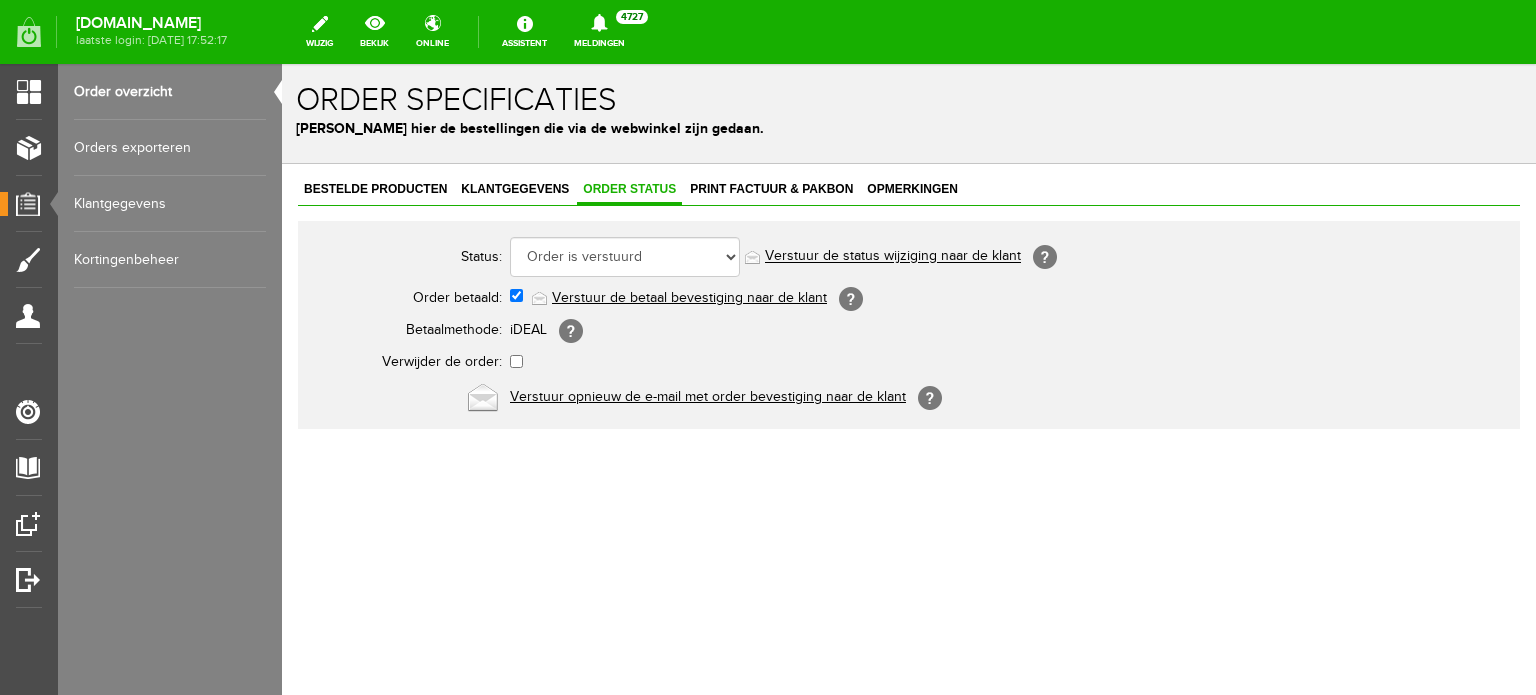 click on "Order overzicht" at bounding box center (170, 92) 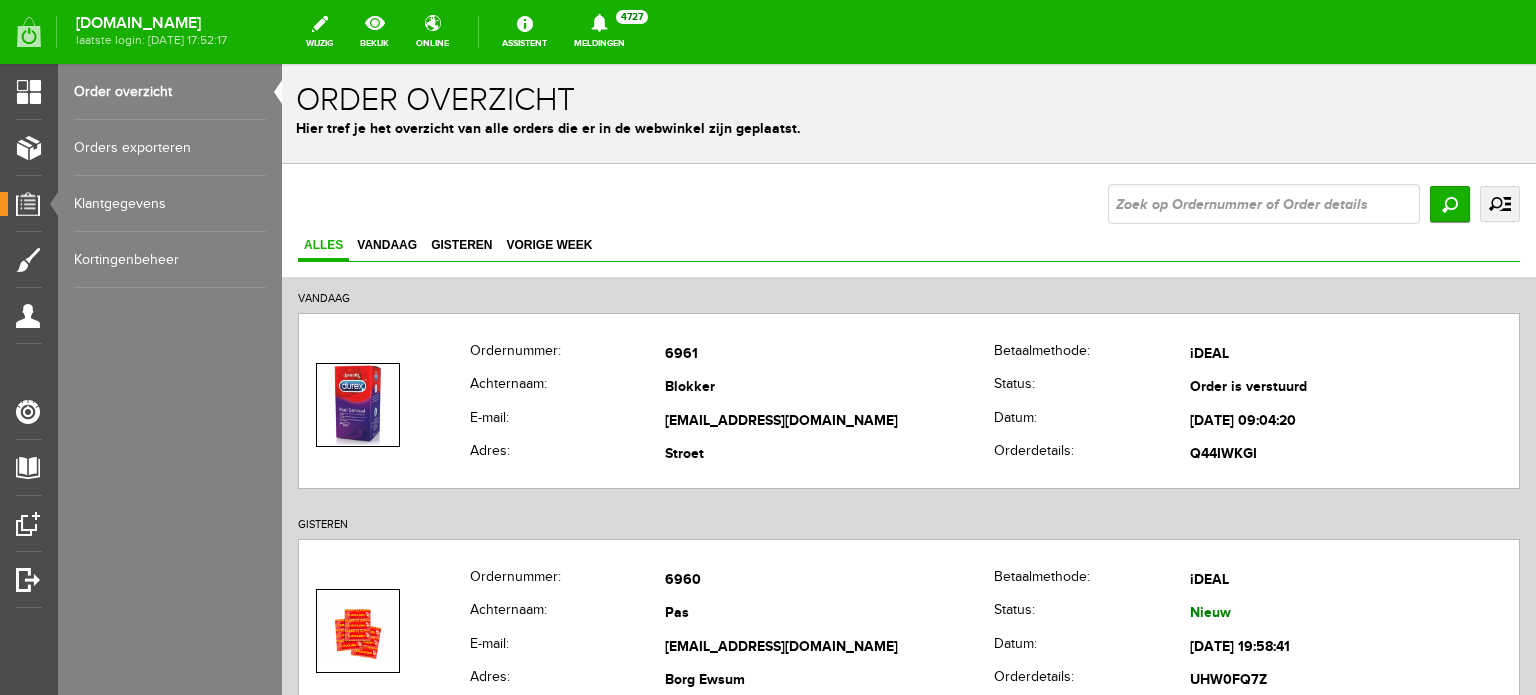 scroll, scrollTop: 0, scrollLeft: 0, axis: both 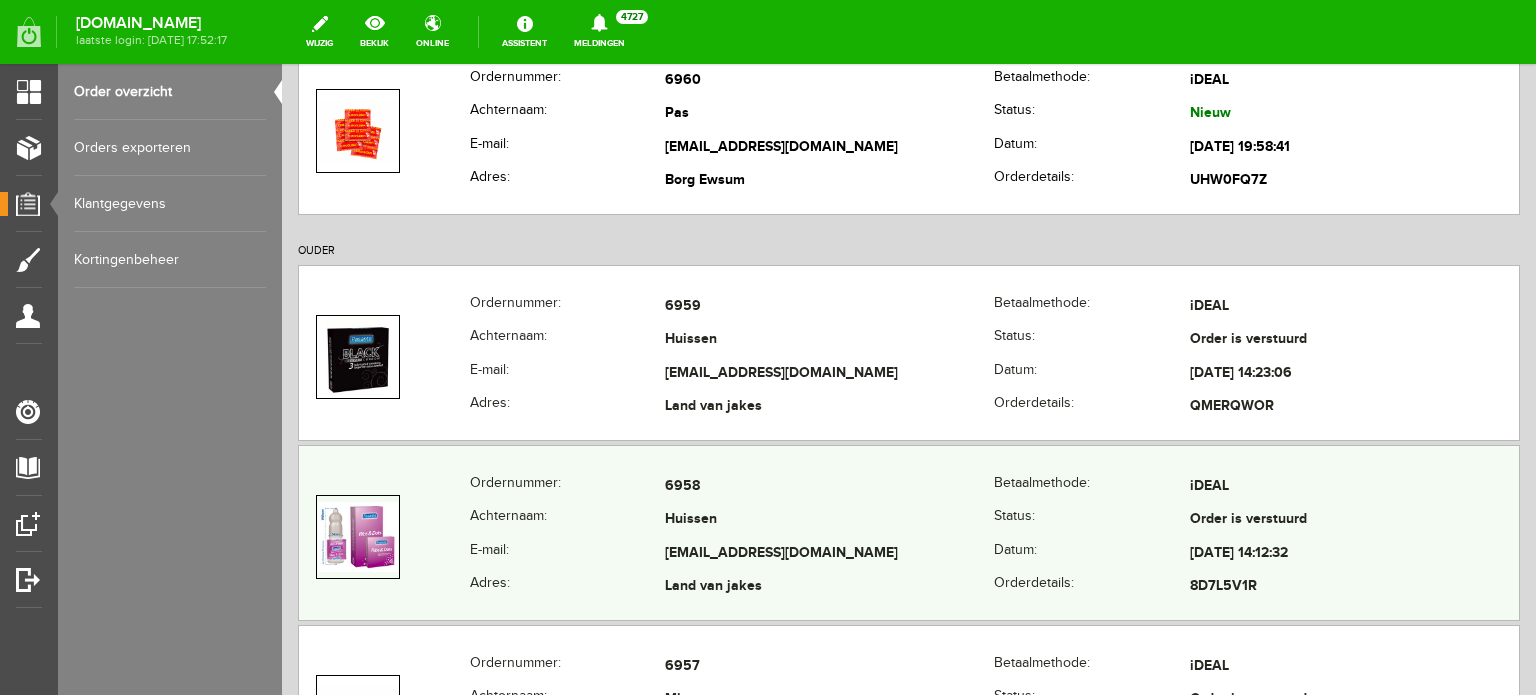 click on "E-mail:" at bounding box center [567, 554] 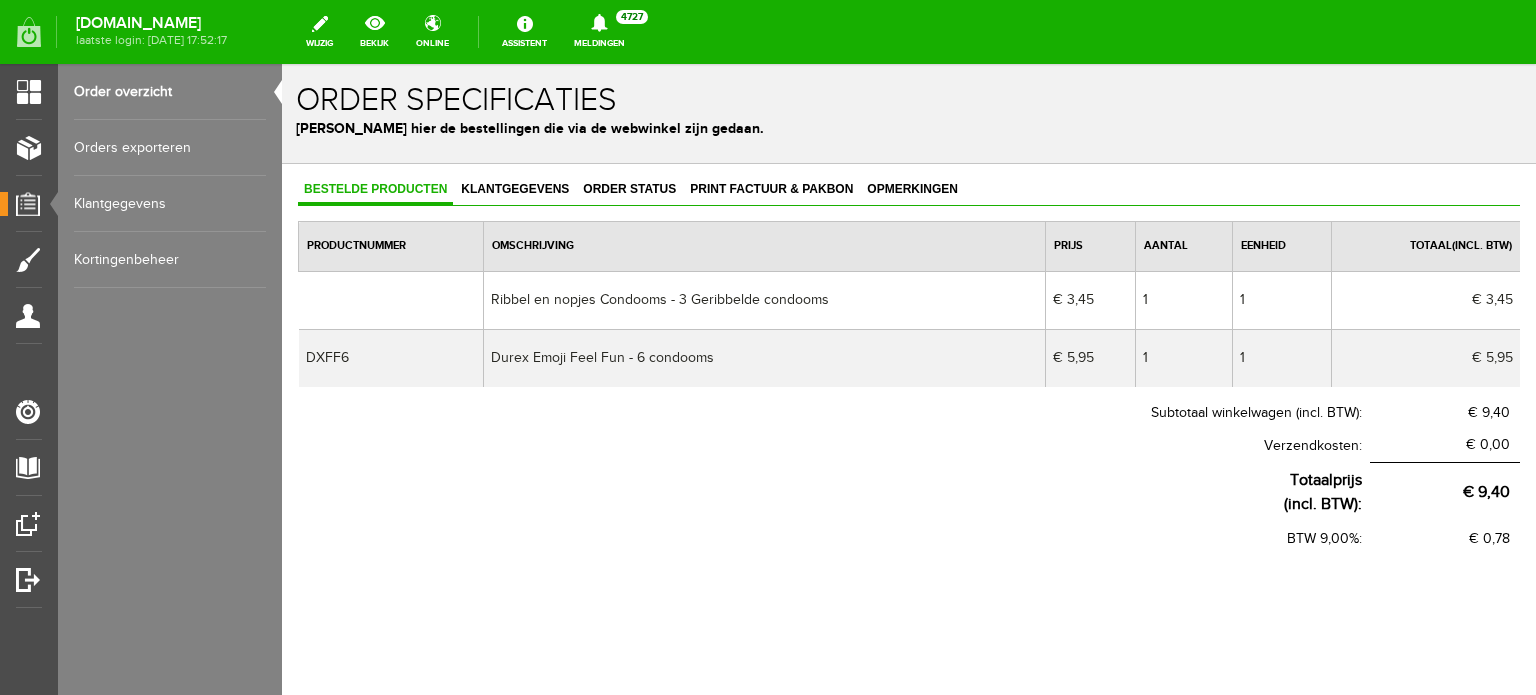 scroll, scrollTop: 0, scrollLeft: 0, axis: both 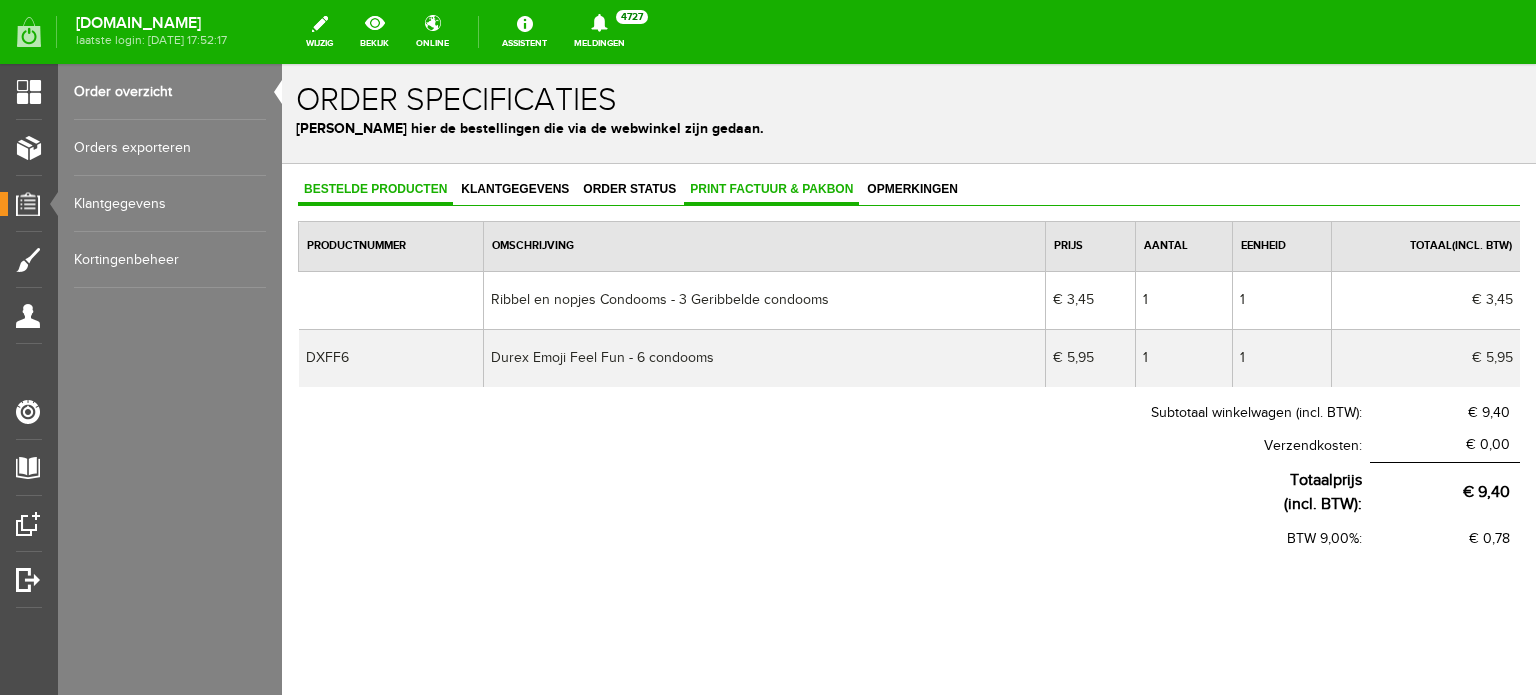 click on "Print factuur & pakbon" at bounding box center (771, 189) 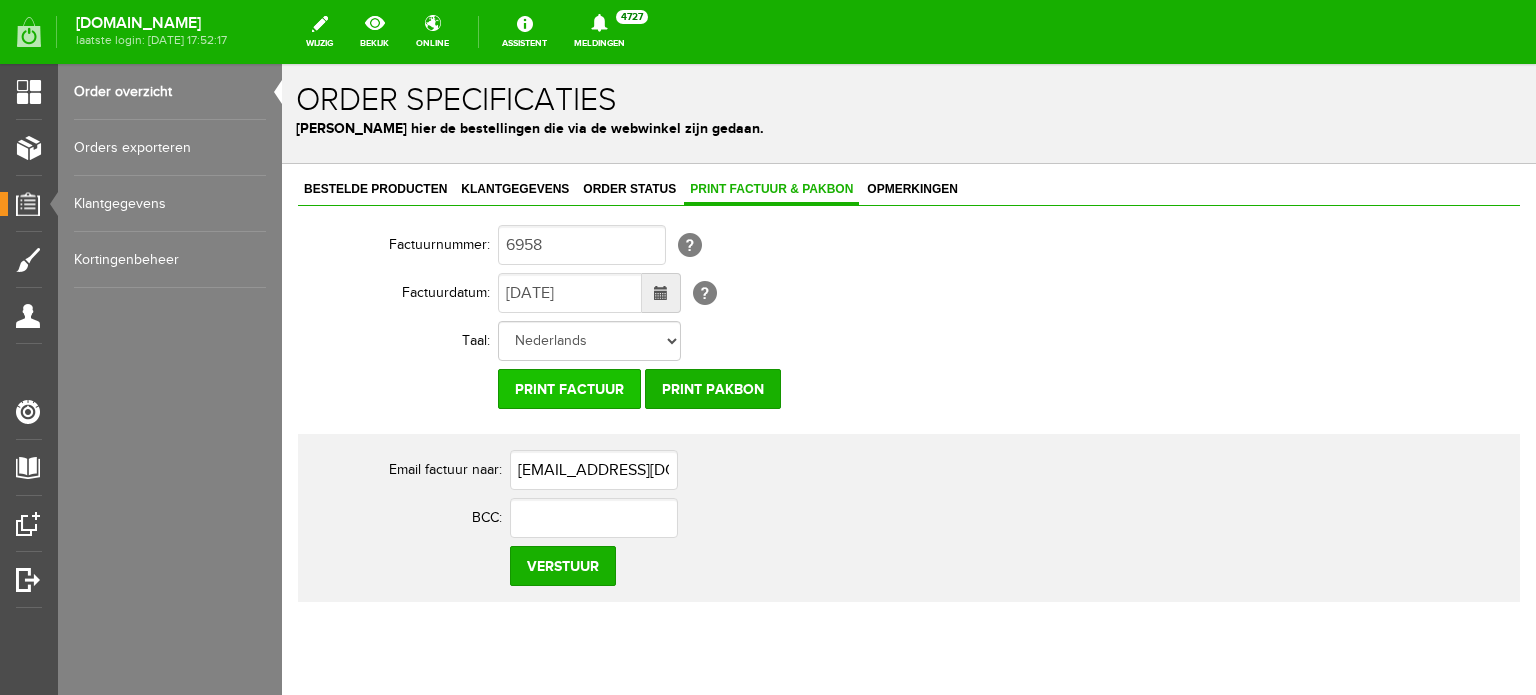 click on "Print factuur" at bounding box center (569, 389) 